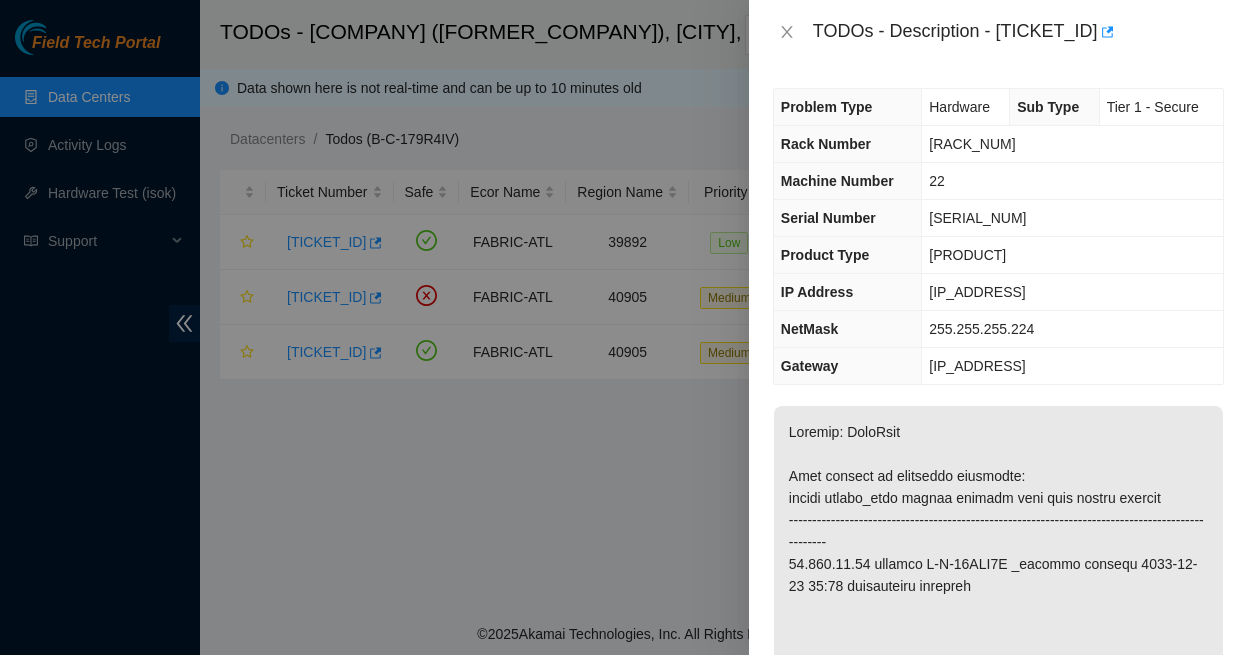 scroll, scrollTop: 0, scrollLeft: 0, axis: both 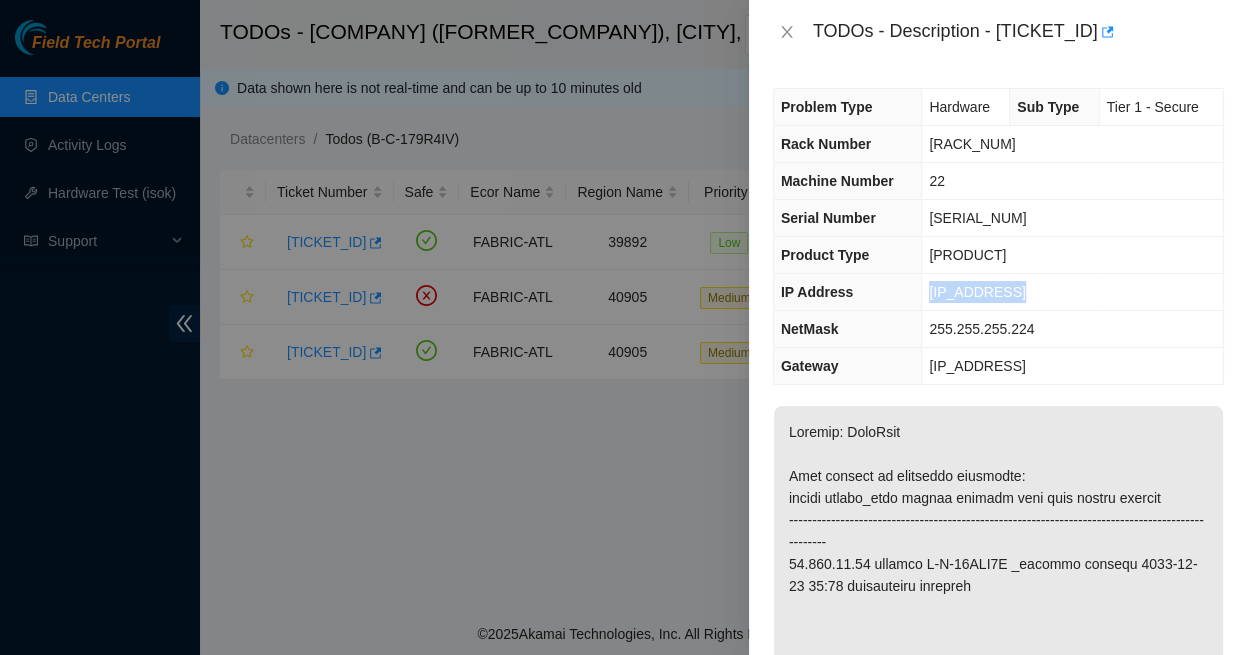 drag, startPoint x: 956, startPoint y: 326, endPoint x: 880, endPoint y: 321, distance: 76.1643 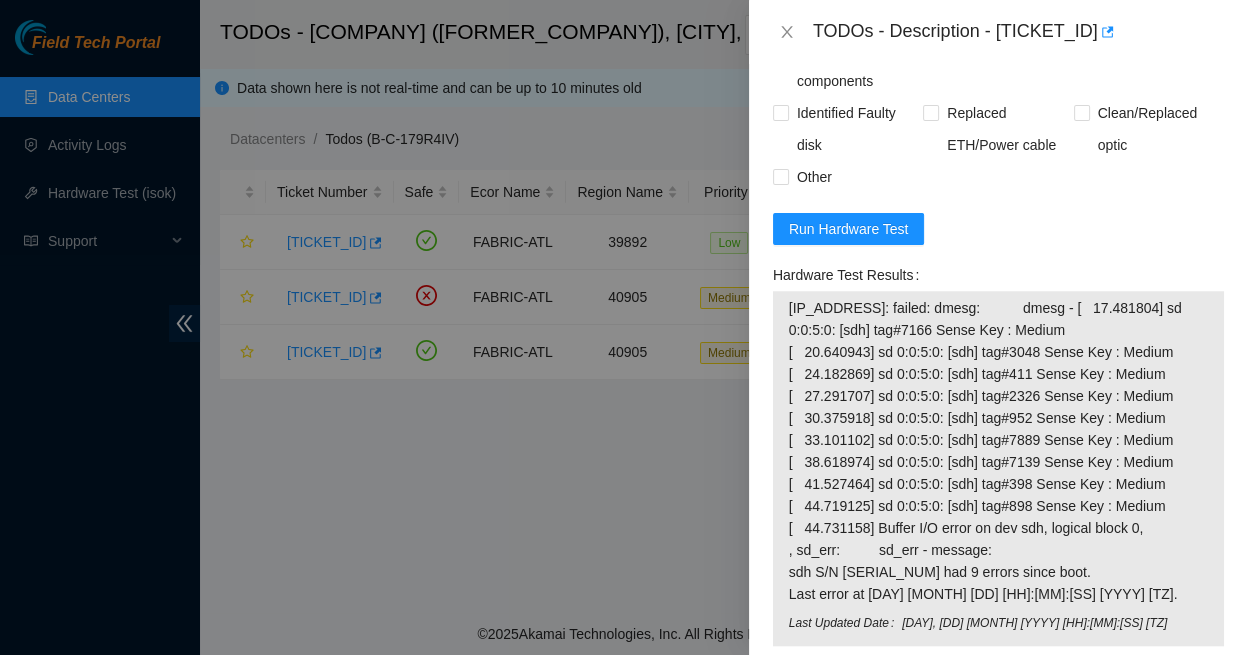 scroll, scrollTop: 1746, scrollLeft: 0, axis: vertical 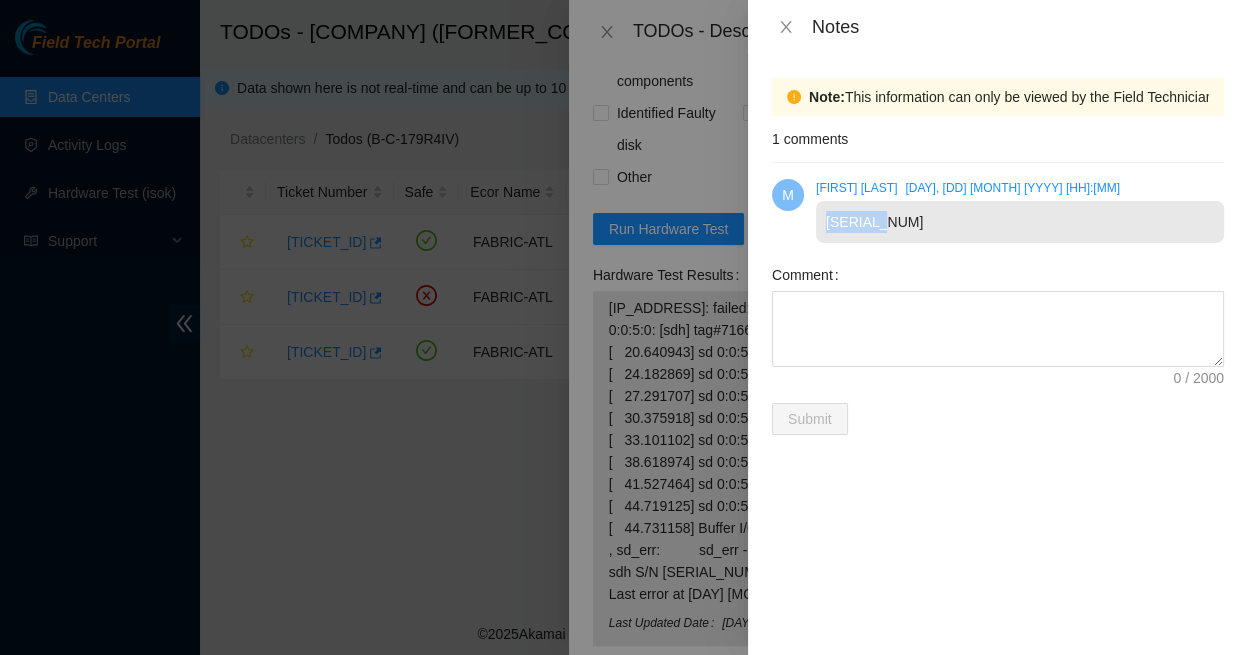 drag, startPoint x: 890, startPoint y: 202, endPoint x: 825, endPoint y: 201, distance: 65.00769 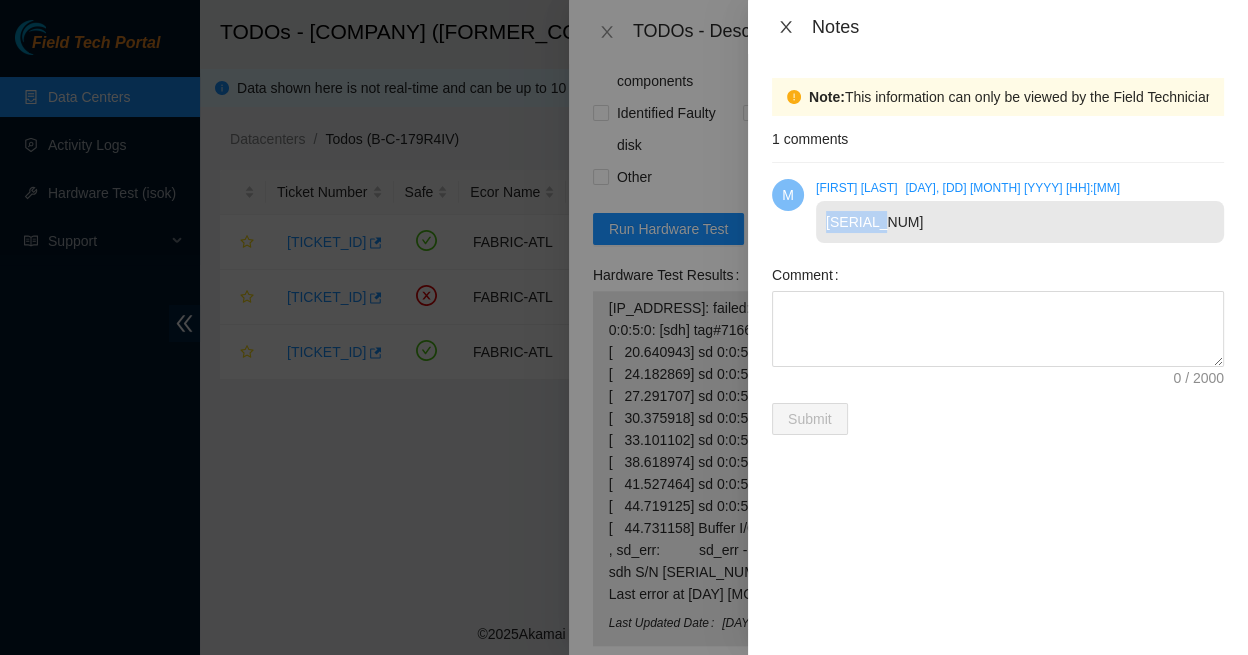 click 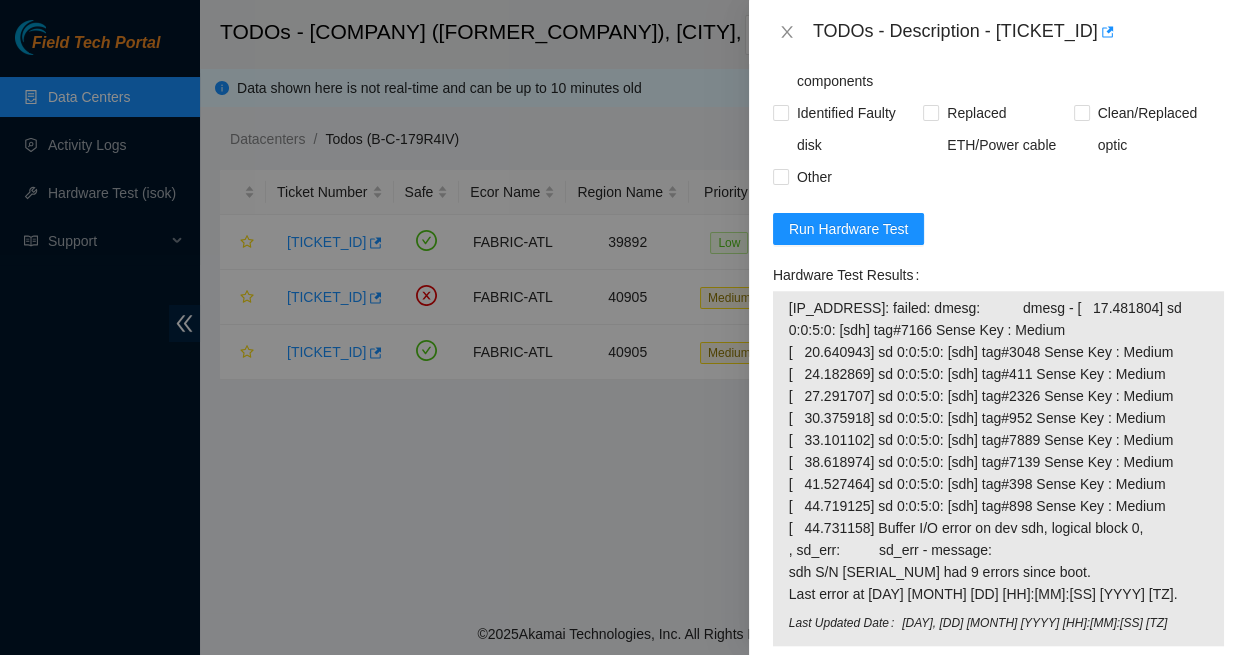 click on "Replaced faulty HDD S#
with new HDD S#
Rescued with latest version -
IPed the server -
Ran isok - 23.212.96.89 :   passed: ok" at bounding box center [998, 832] 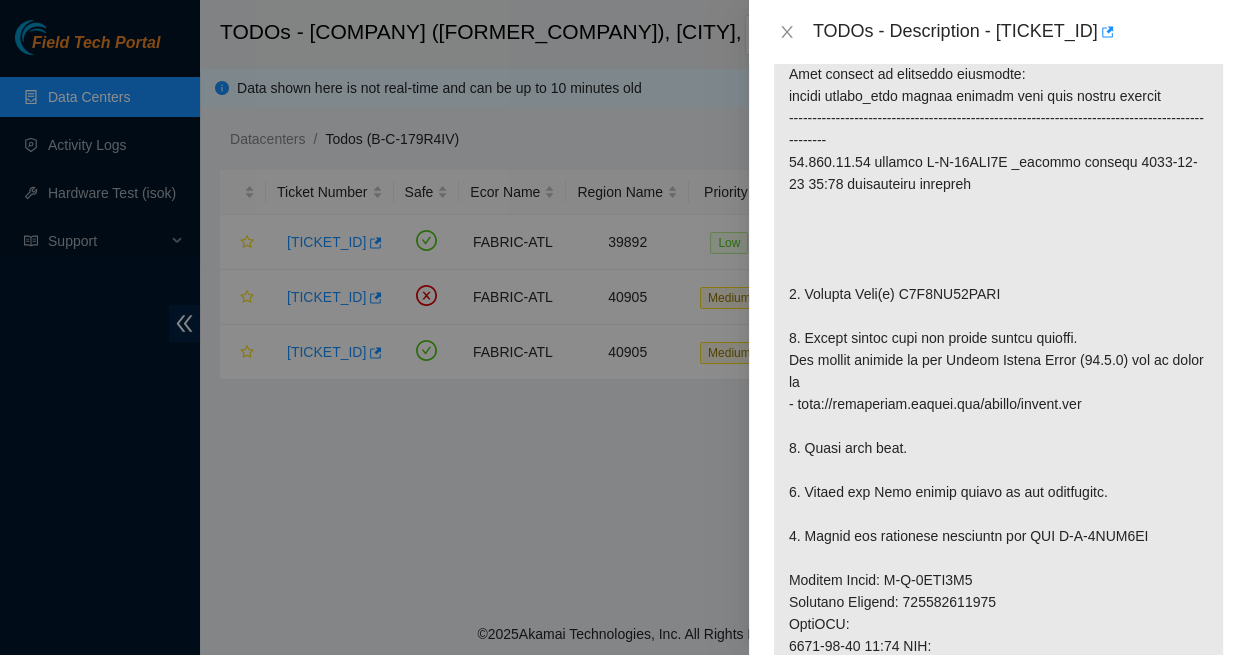 scroll, scrollTop: 400, scrollLeft: 0, axis: vertical 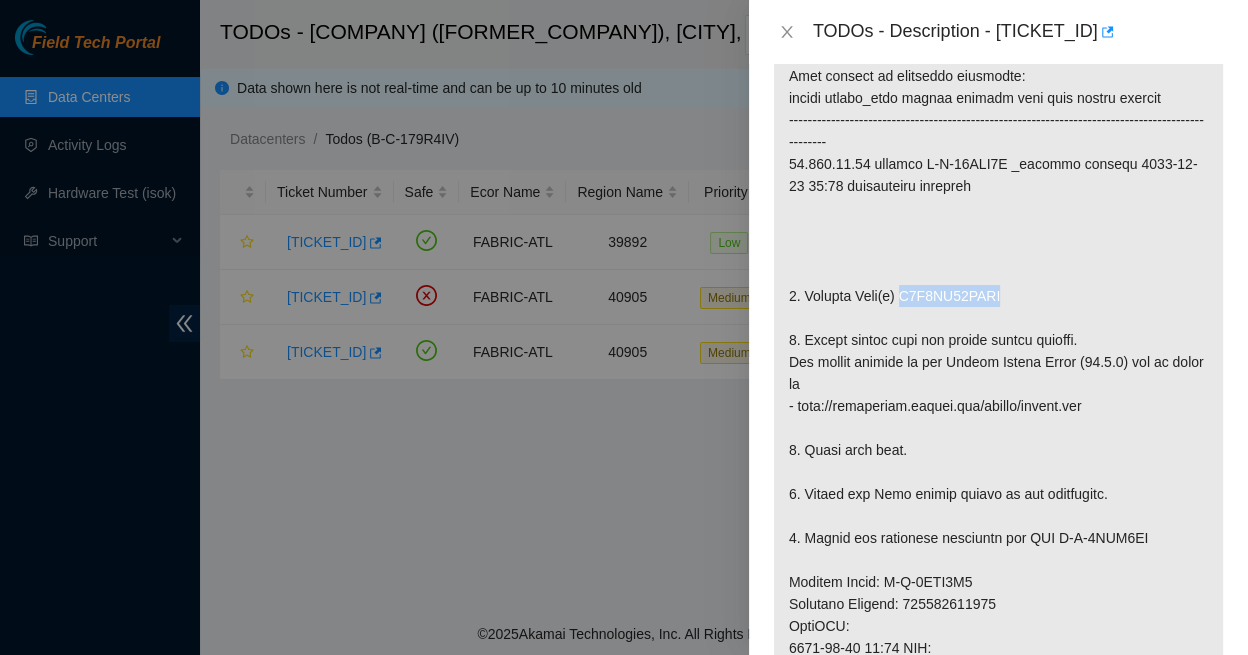 drag, startPoint x: 891, startPoint y: 273, endPoint x: 983, endPoint y: 277, distance: 92.086914 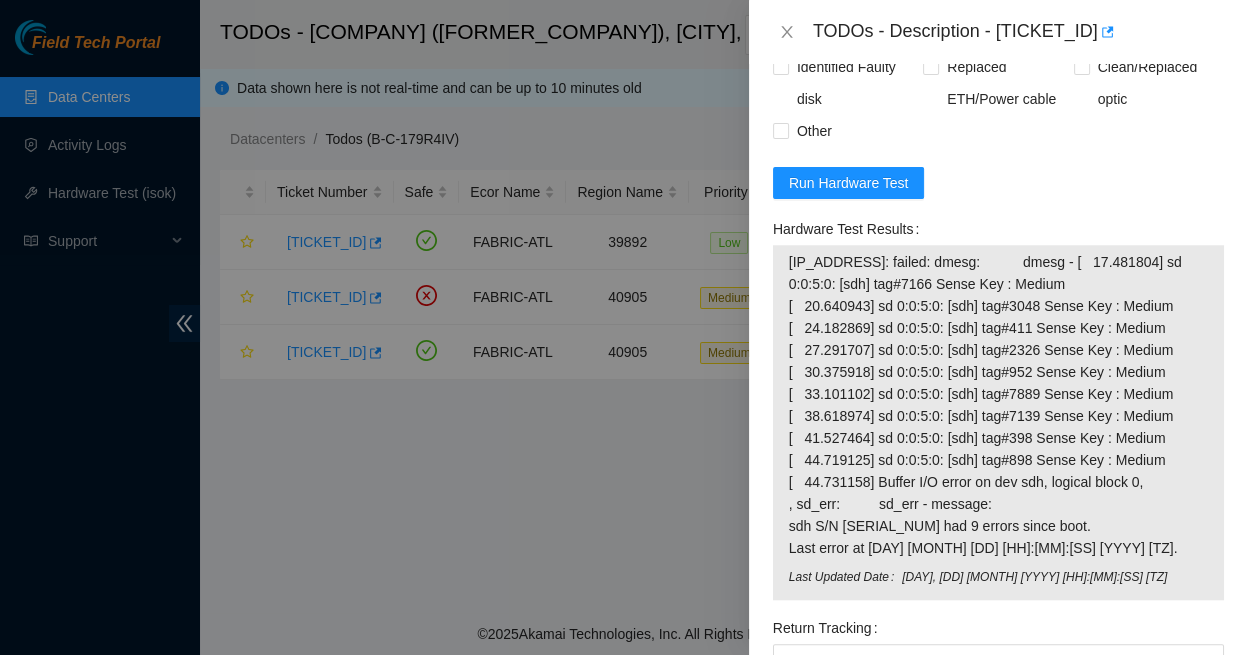 scroll, scrollTop: 1790, scrollLeft: 0, axis: vertical 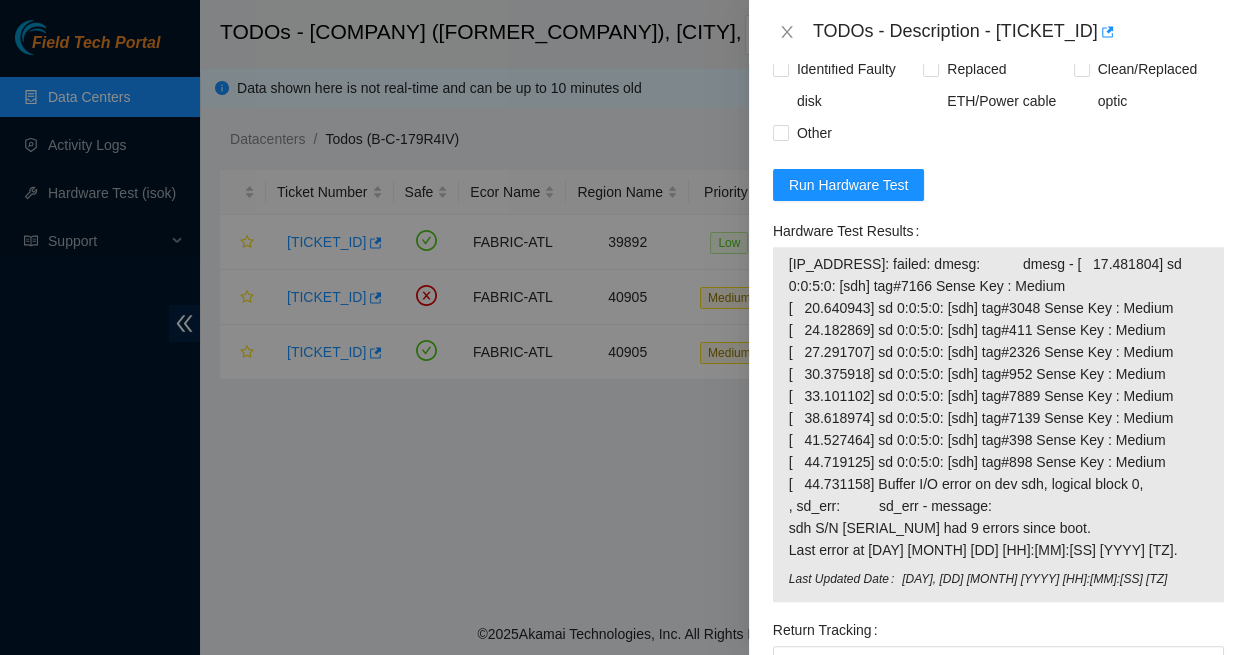 click on "Replaced faulty HDD S#
with new HDD S#Z1Z8N5MP
Rescued with latest version -
IPed the server -
Ran isok - 23.212.96.89 :   passed: ok" at bounding box center [998, 788] 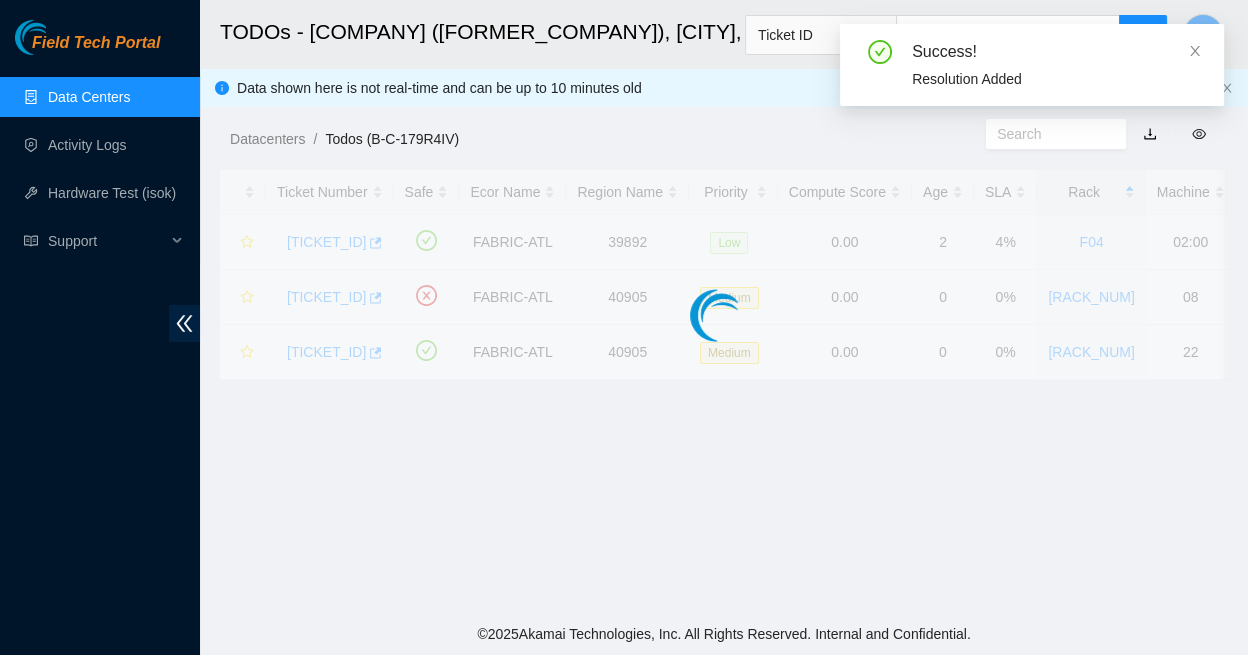 scroll, scrollTop: 378, scrollLeft: 0, axis: vertical 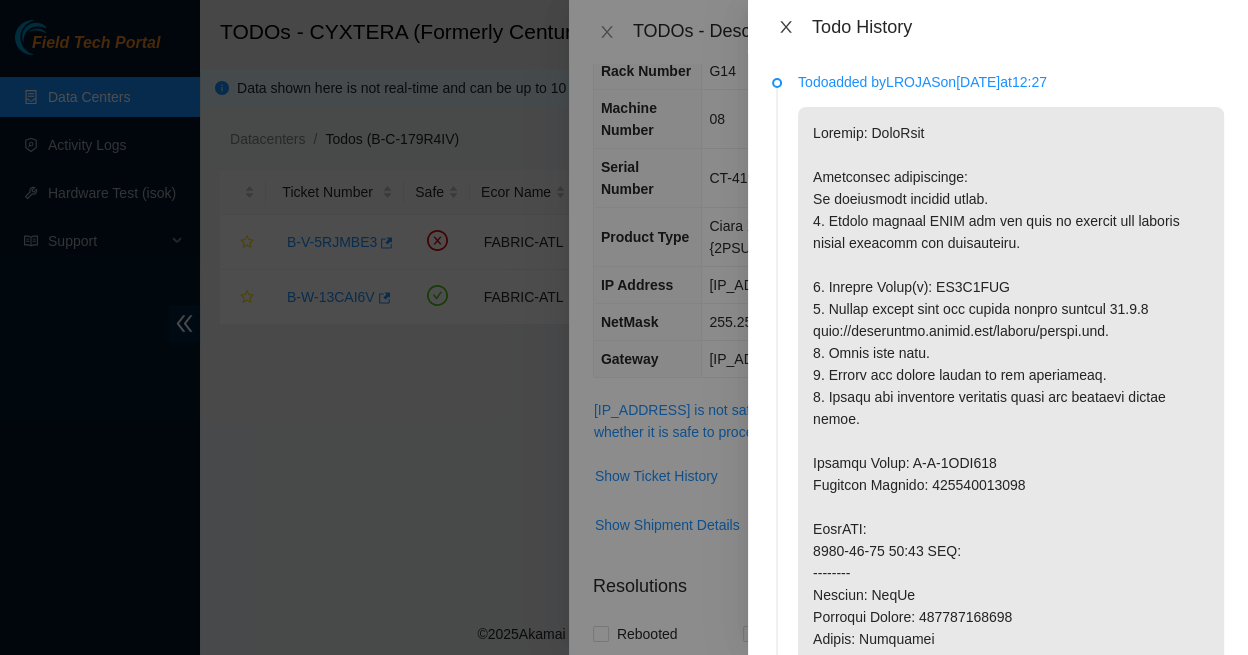 click 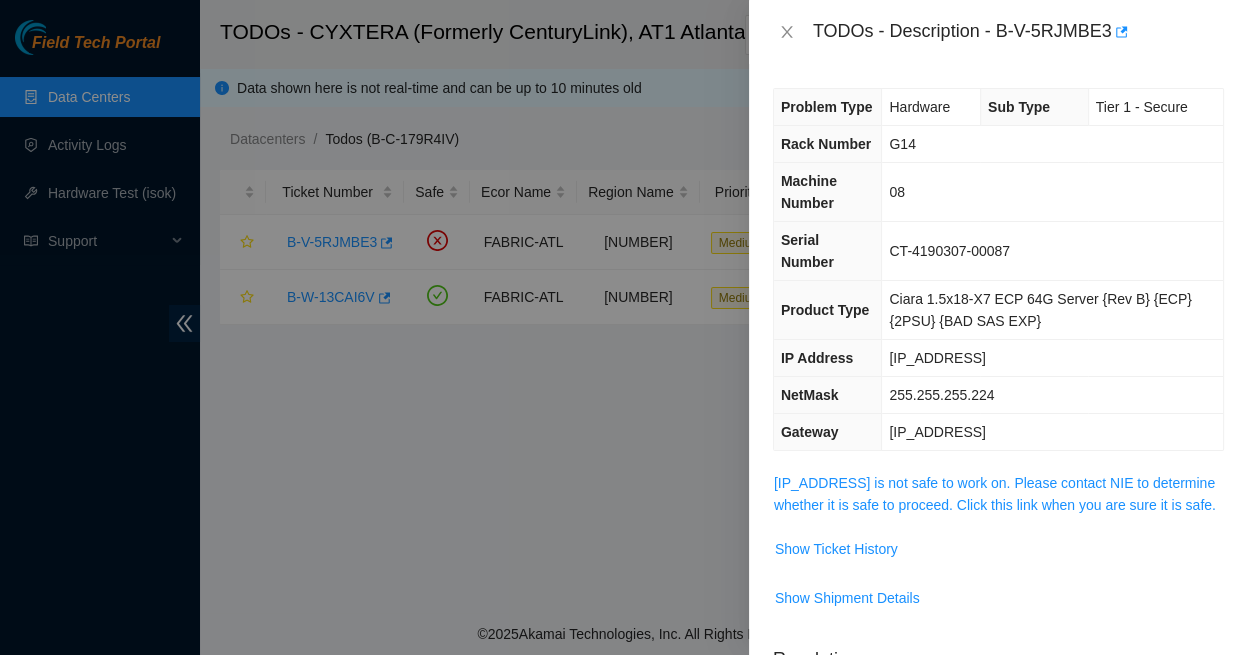 scroll, scrollTop: 0, scrollLeft: 0, axis: both 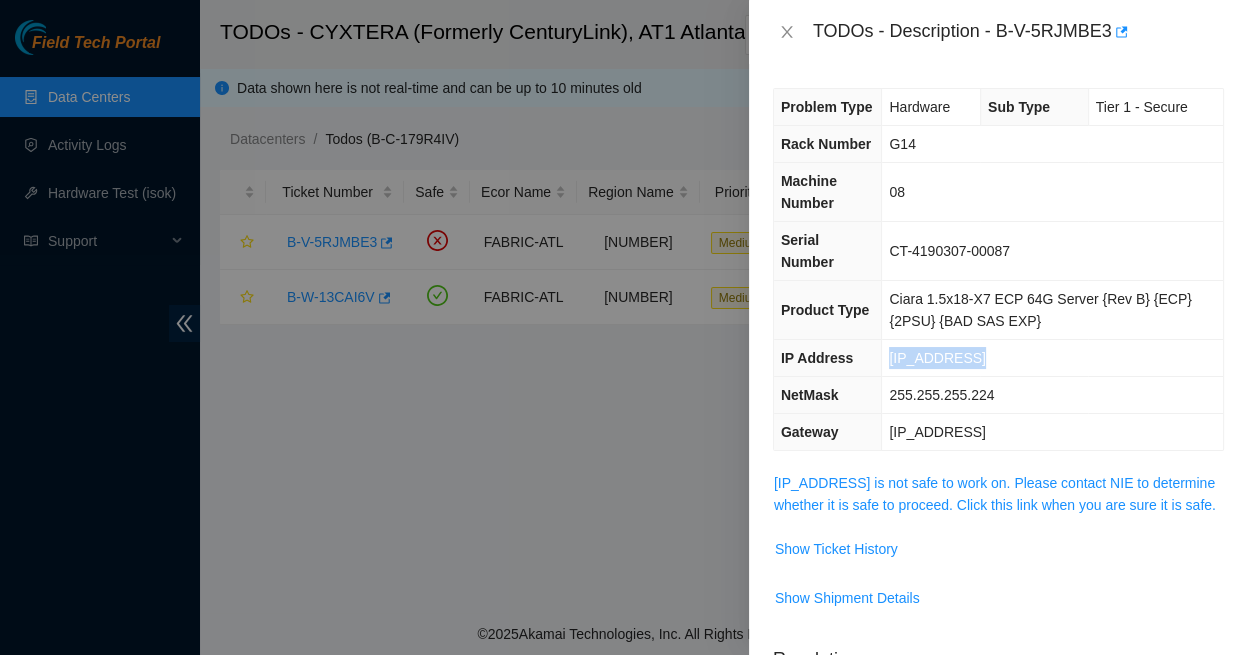 drag, startPoint x: 957, startPoint y: 319, endPoint x: 872, endPoint y: 317, distance: 85.02353 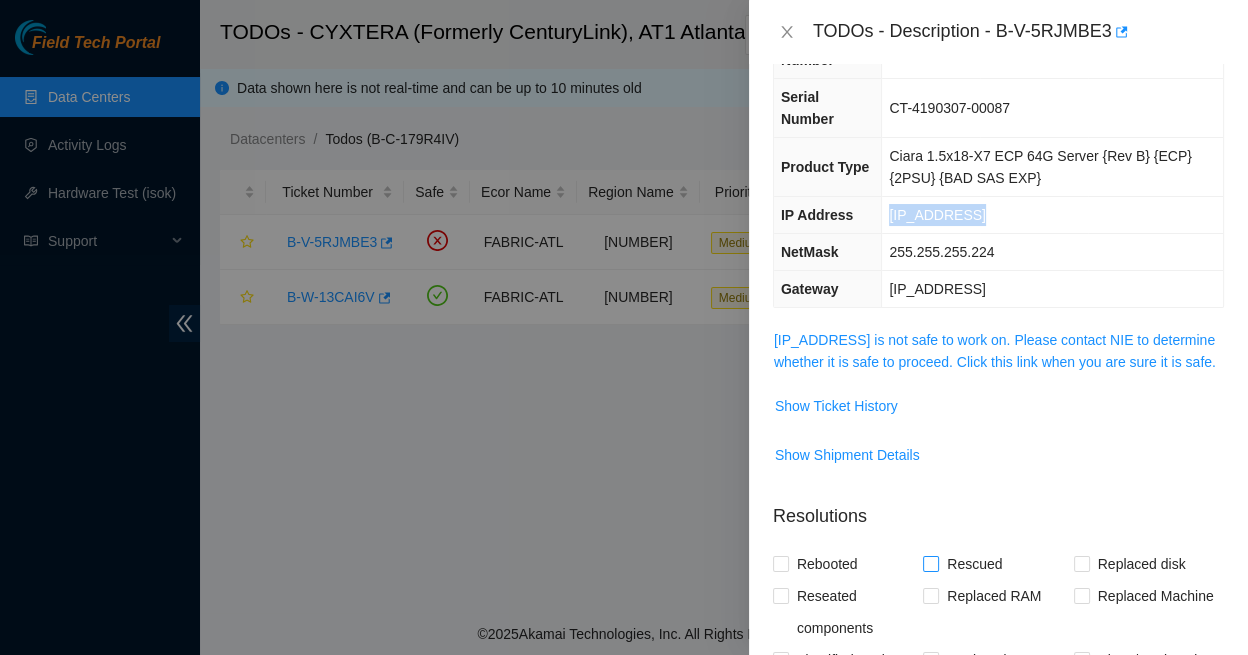 scroll, scrollTop: 160, scrollLeft: 0, axis: vertical 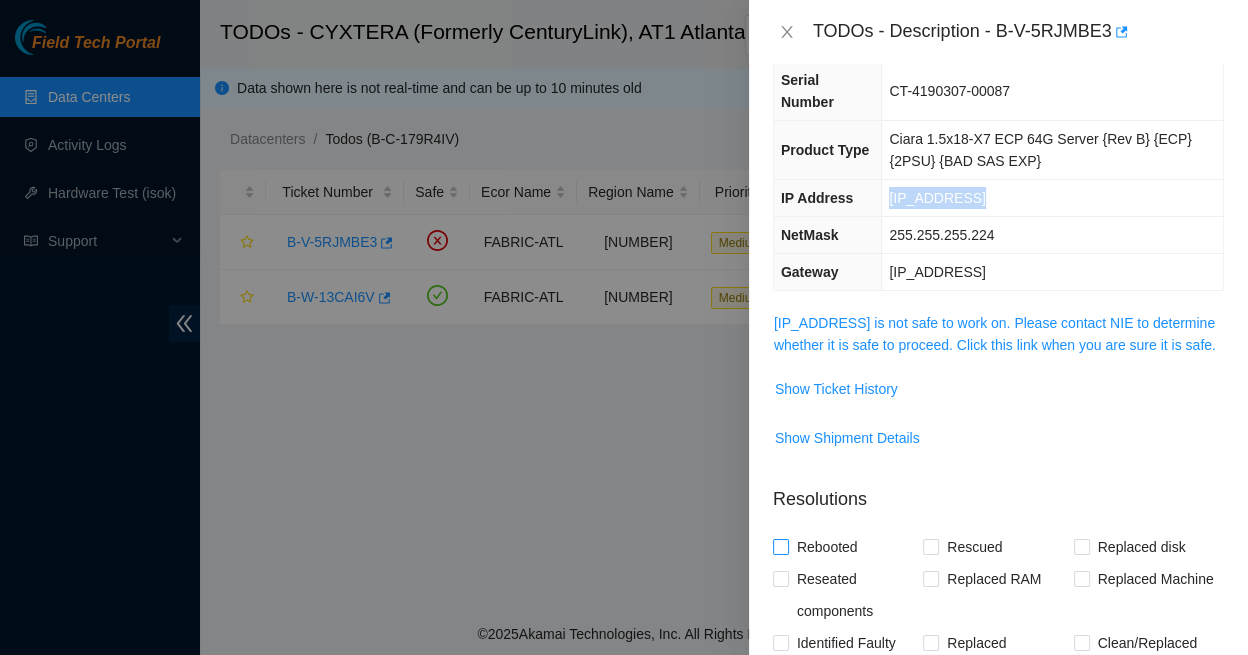 click on "Rebooted" at bounding box center [780, 546] 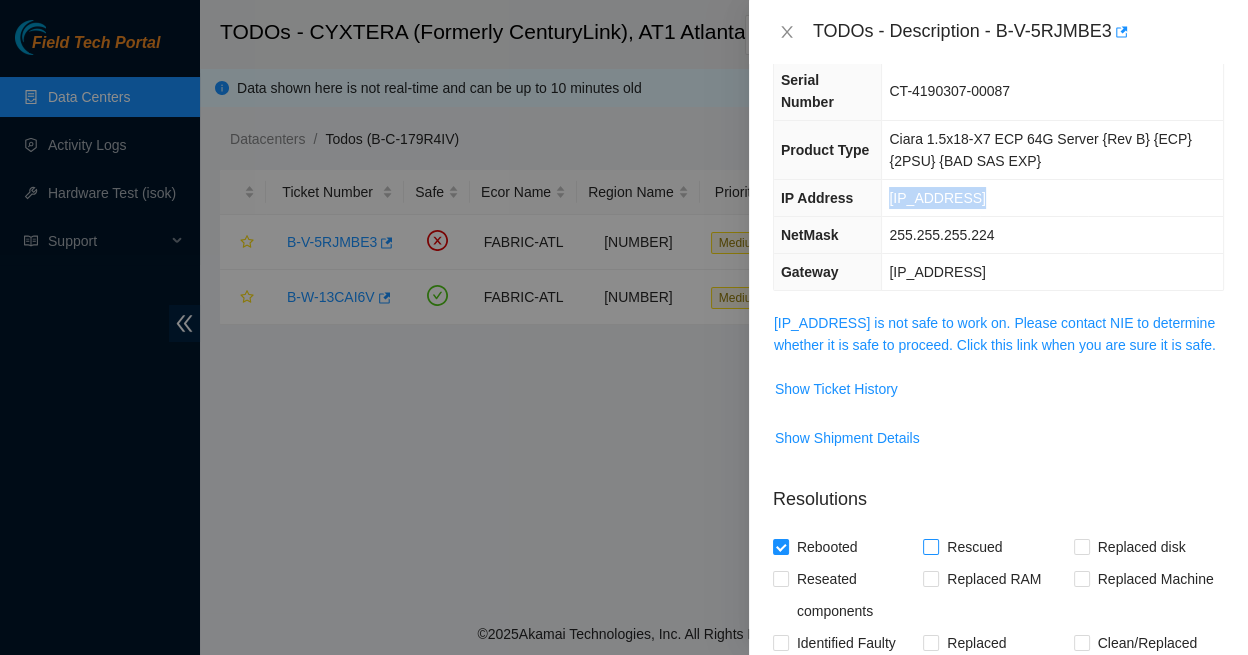 click on "Rescued" at bounding box center (930, 546) 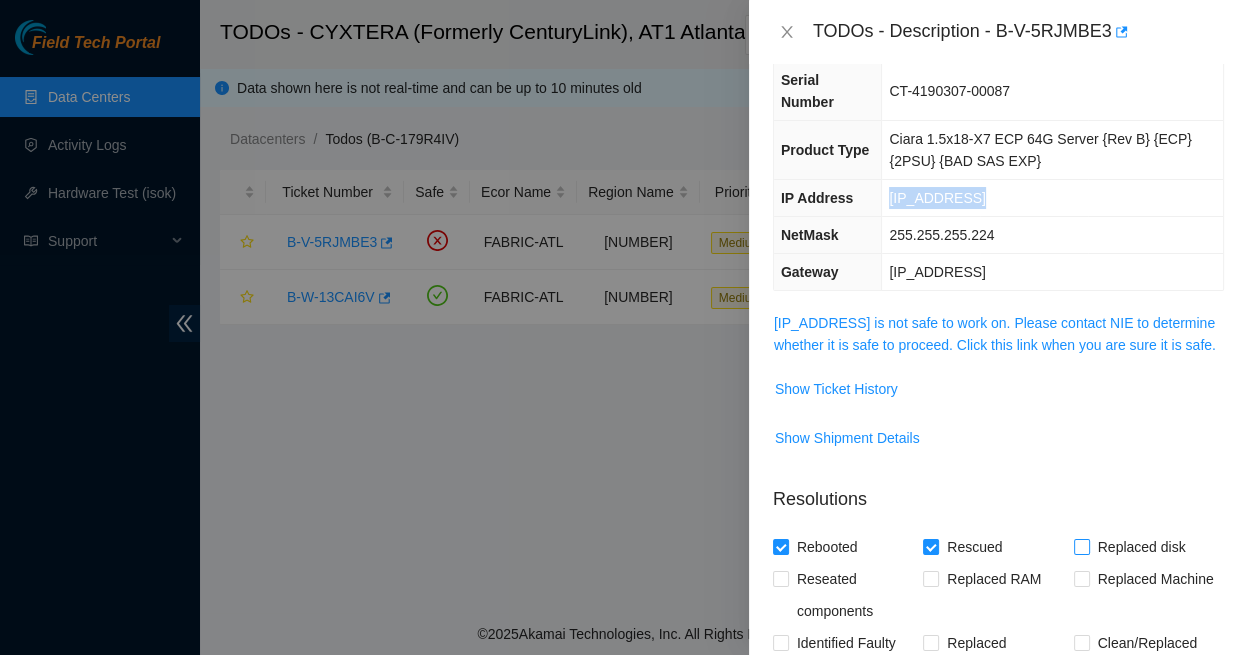 click on "Replaced disk" at bounding box center [1081, 546] 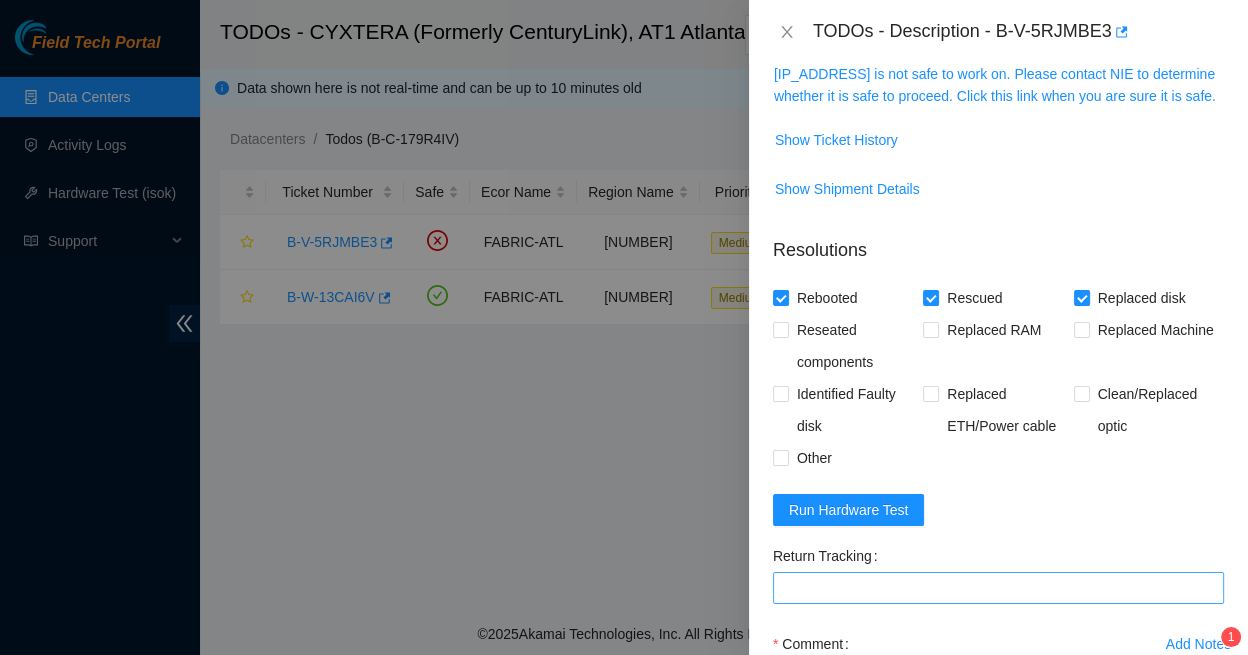 scroll, scrollTop: 486, scrollLeft: 0, axis: vertical 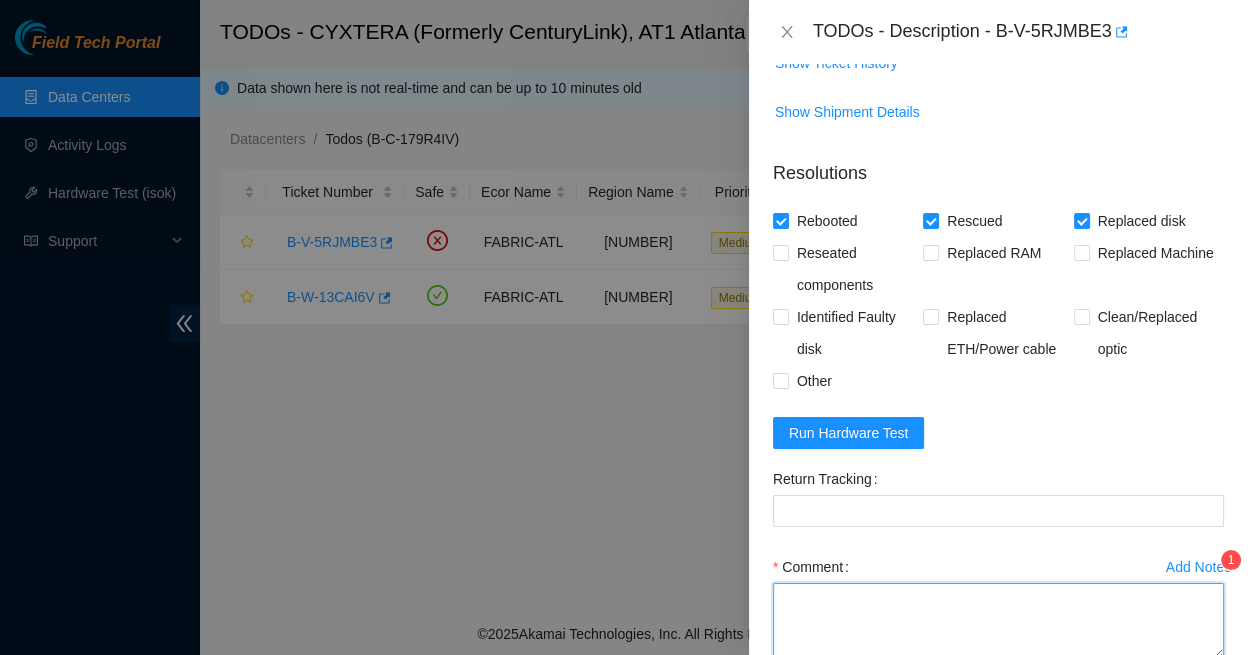 click on "Comment" at bounding box center [998, 621] 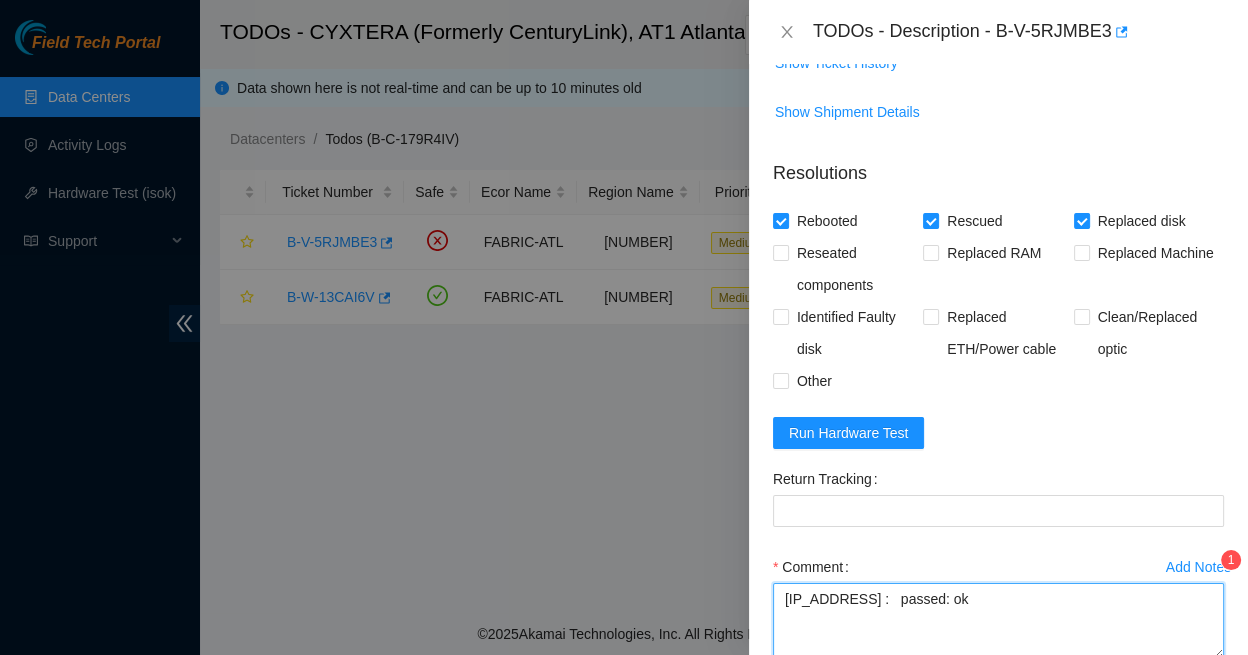 click on "23.212.96.75 :   passed: ok" at bounding box center [998, 621] 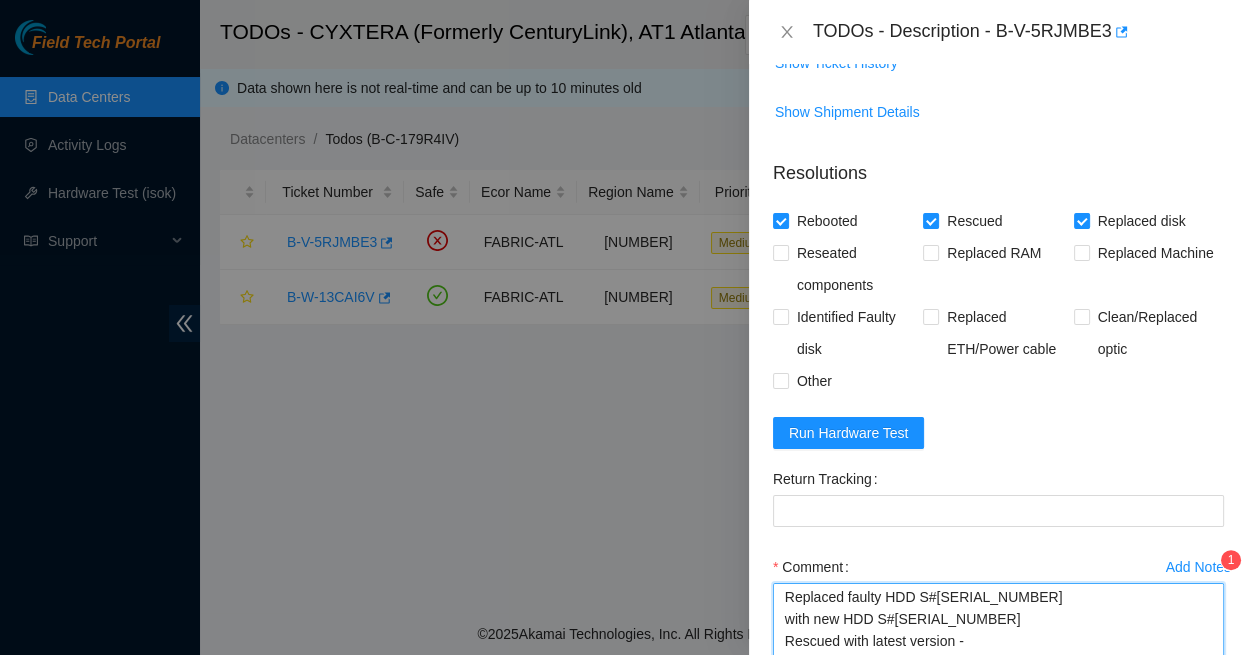 scroll, scrollTop: 0, scrollLeft: 0, axis: both 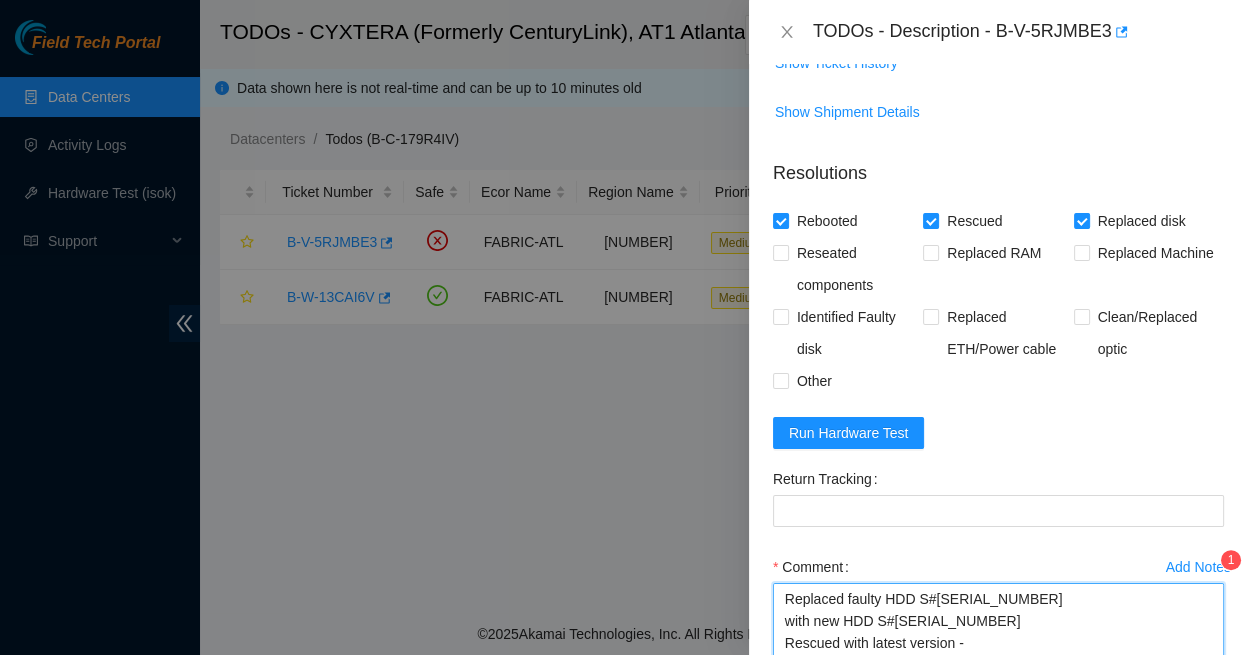 click on "Replaced faulty HDD S#
with new HDD S#
Rescued with latest version -
IPed the server -
Ran isok - 23.212.96.75 :   passed: ok" at bounding box center [998, 635] 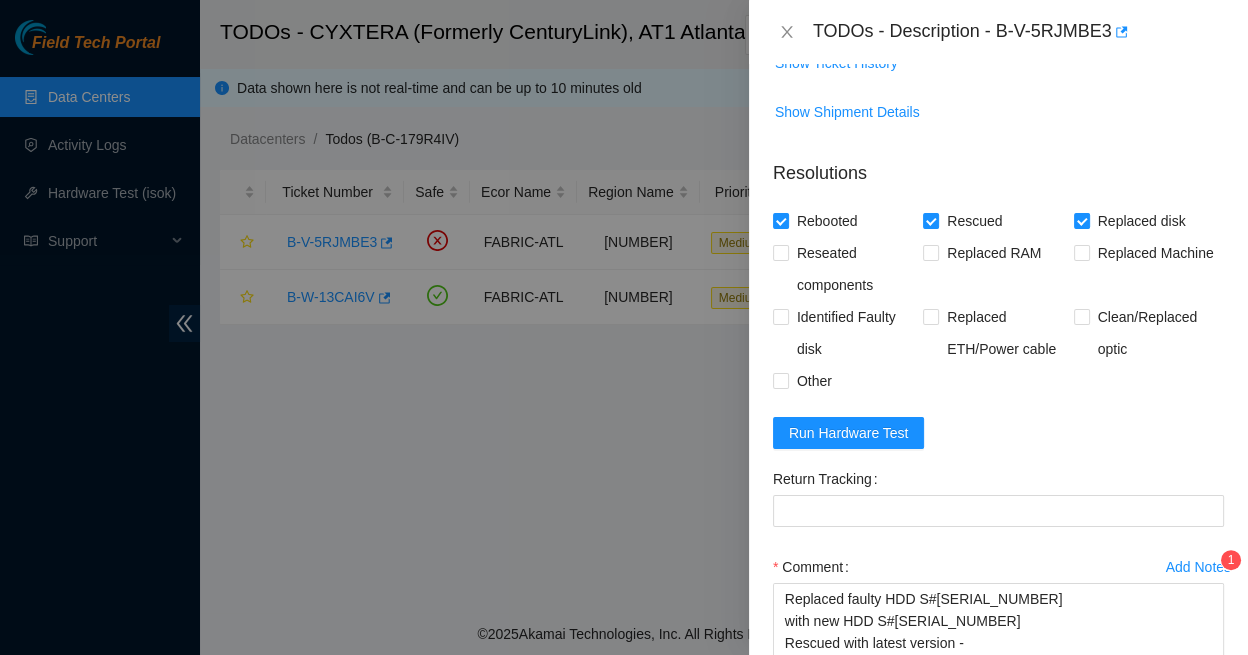 click on "Add Notes" at bounding box center (1198, 567) 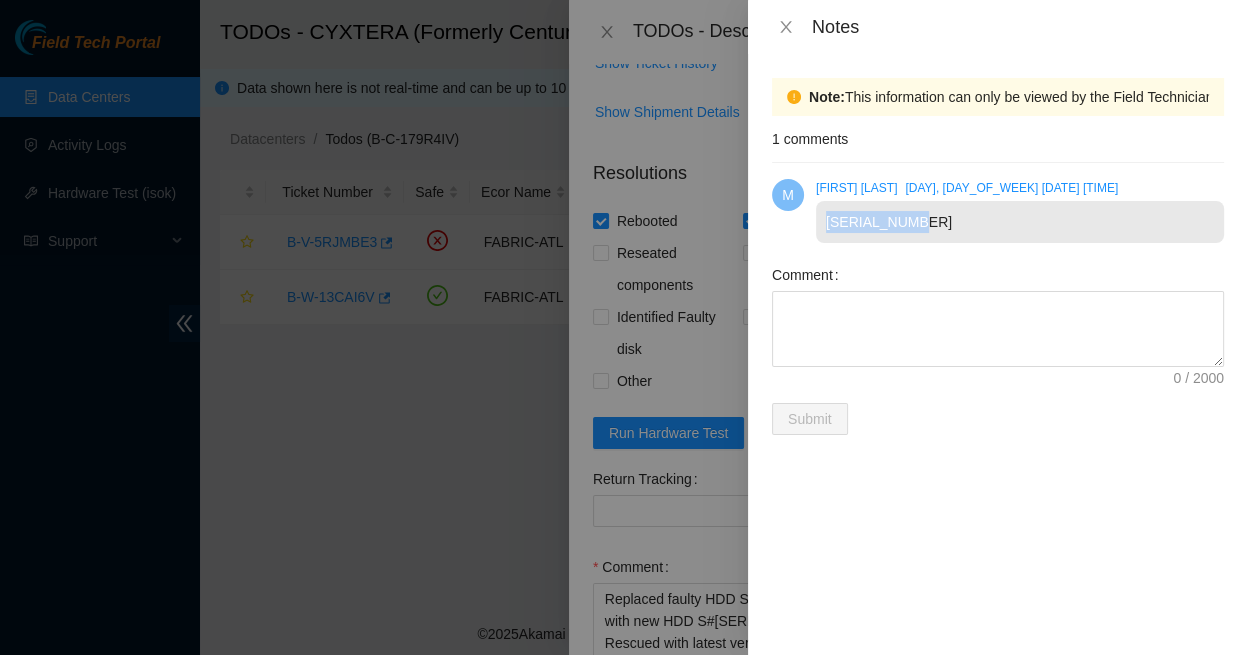 drag, startPoint x: 827, startPoint y: 206, endPoint x: 919, endPoint y: 205, distance: 92.00543 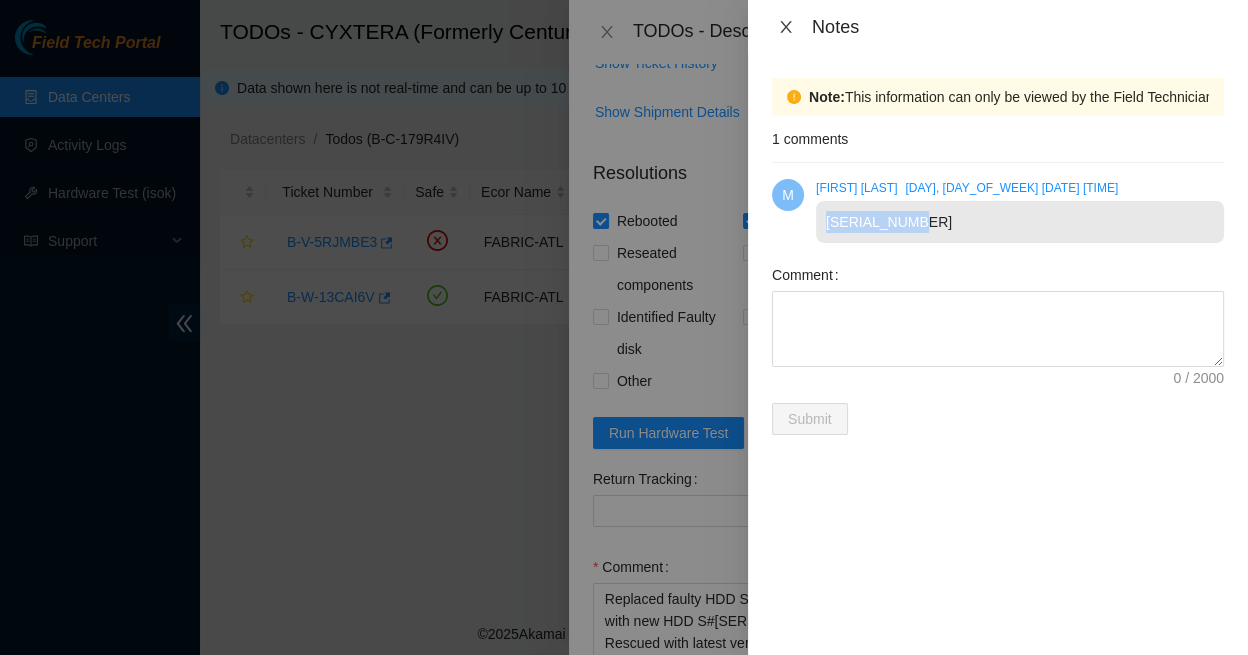 click 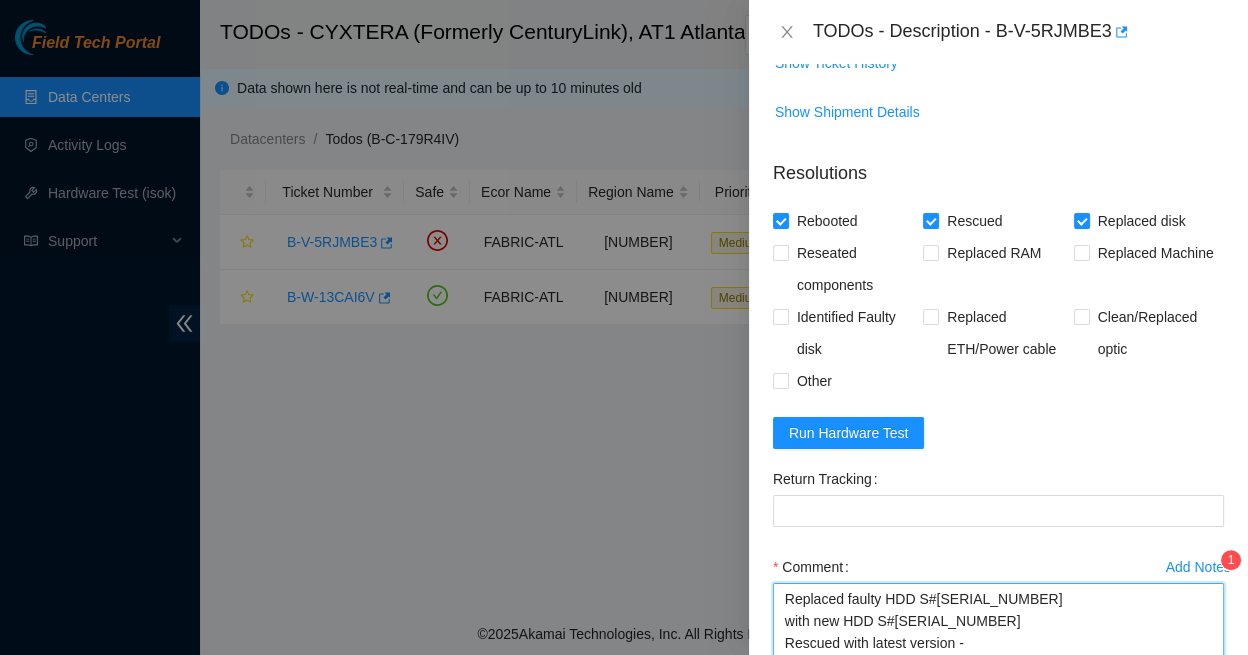 click on "Replaced faulty HDD S#
with new HDD S#
Rescued with latest version -
IPed the server -
Ran isok - 23.212.96.75 :   passed: ok" at bounding box center [998, 635] 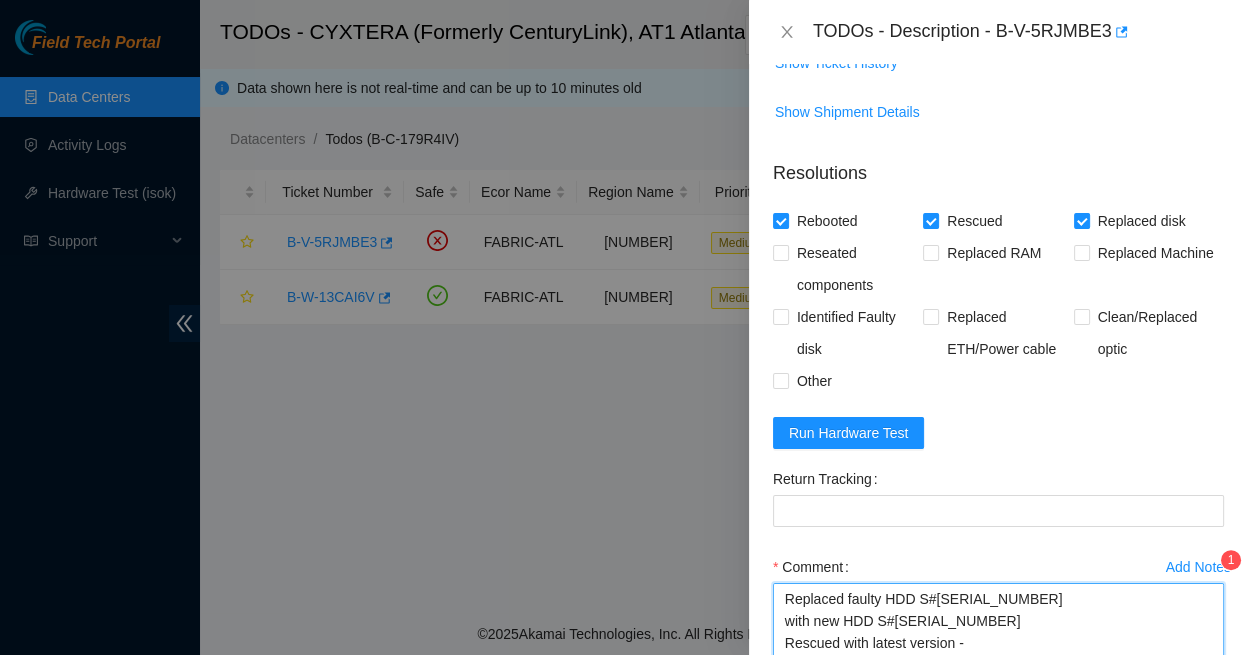 click on "Replaced faulty HDD S#
with new HDD S#Y9QXKAECFJKA
Rescued with latest version -
IPed the server -
Ran isok - 23.212.96.75 :   passed: ok" at bounding box center [998, 635] 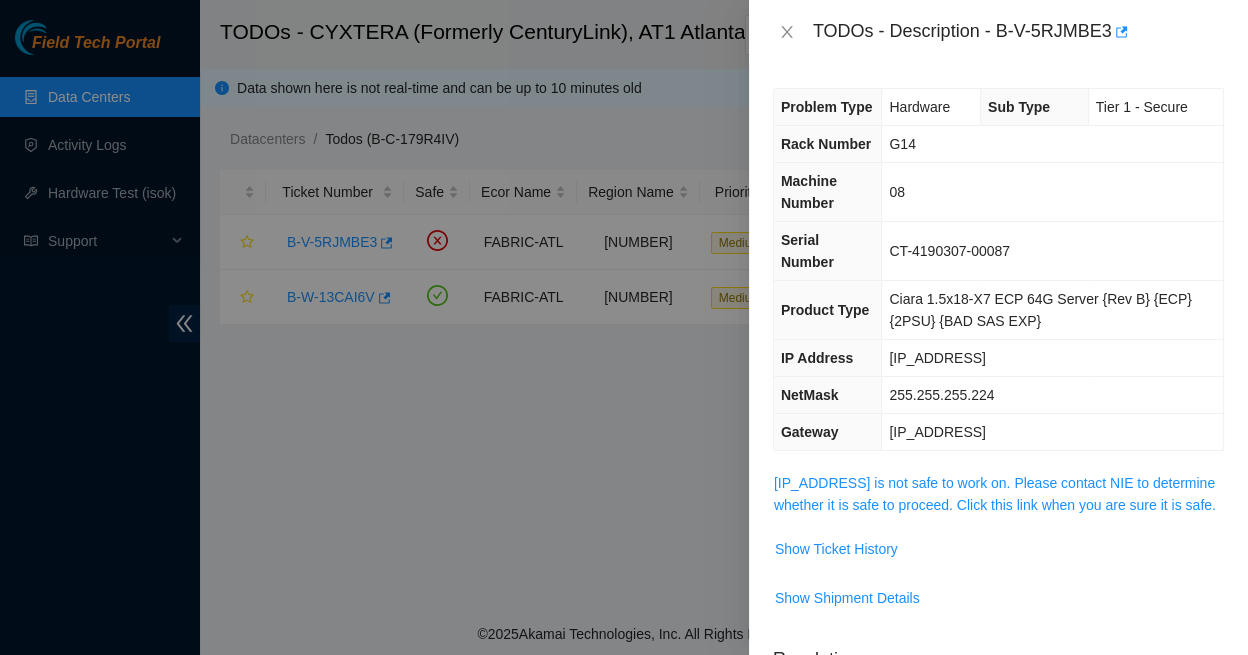 scroll, scrollTop: 0, scrollLeft: 0, axis: both 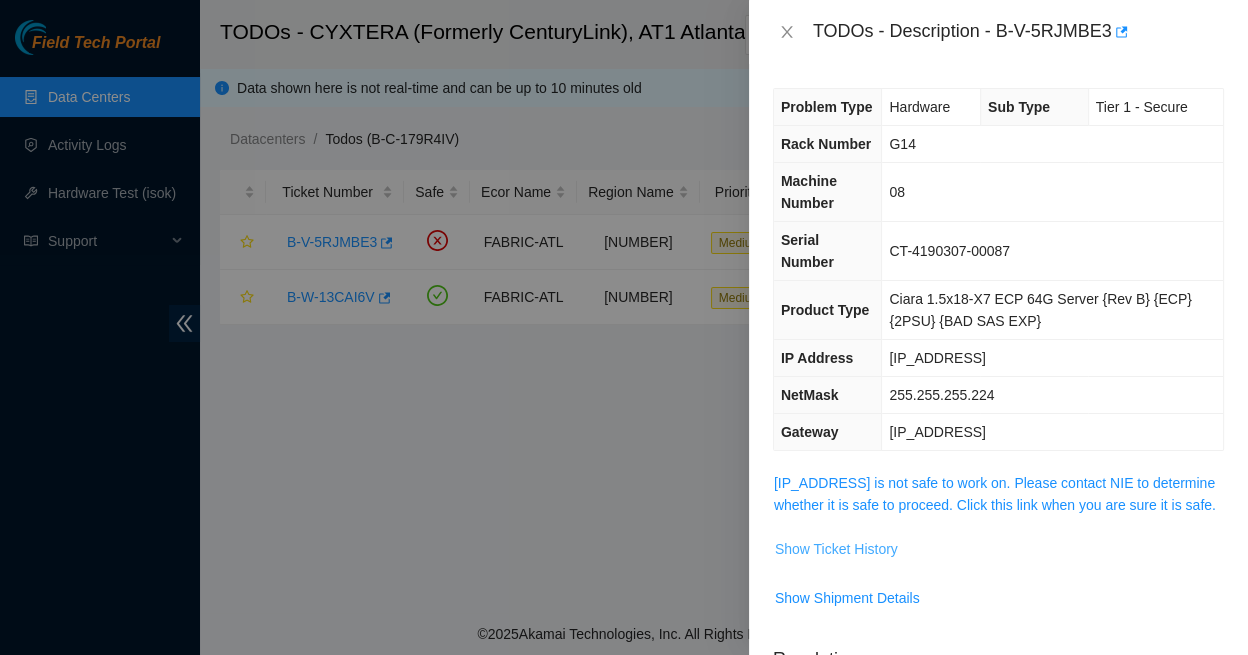 click on "Show Ticket History" at bounding box center (836, 549) 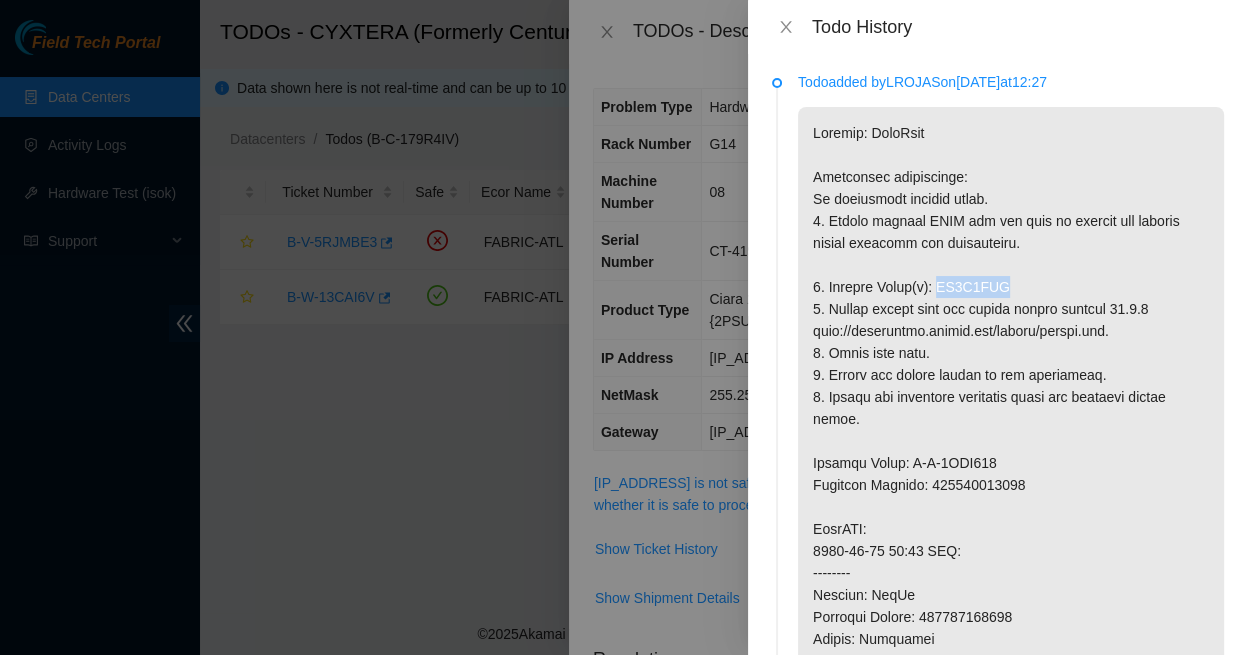 drag, startPoint x: 922, startPoint y: 249, endPoint x: 986, endPoint y: 251, distance: 64.03124 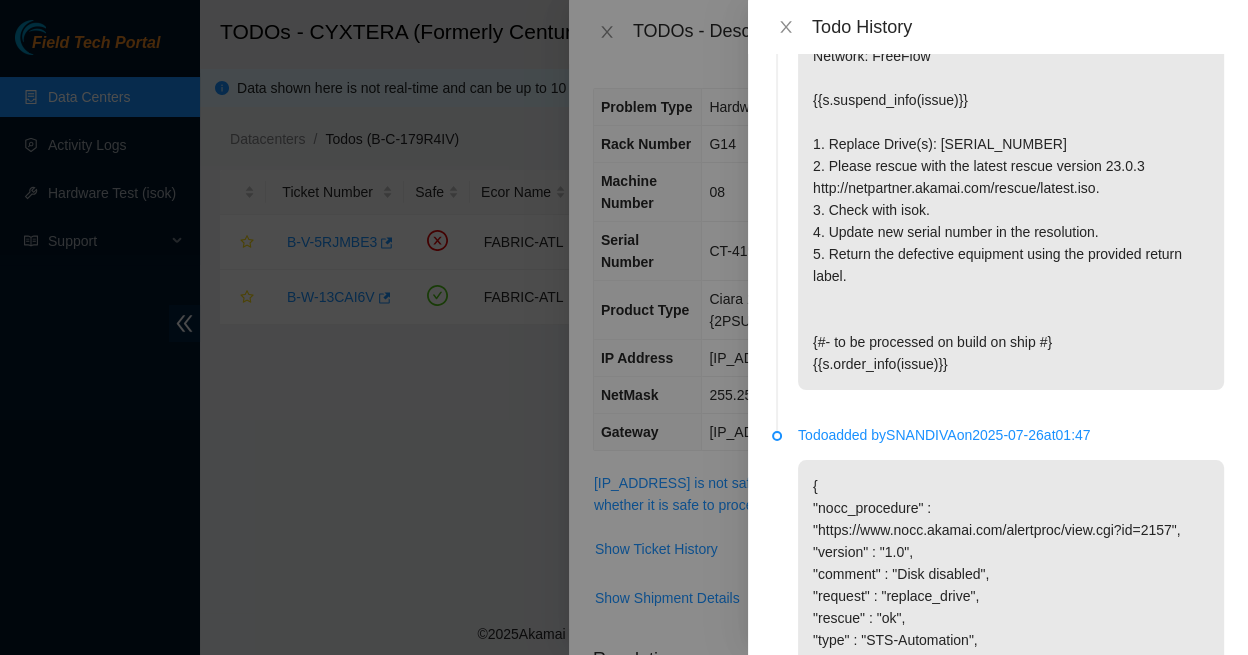 scroll, scrollTop: 1837, scrollLeft: 0, axis: vertical 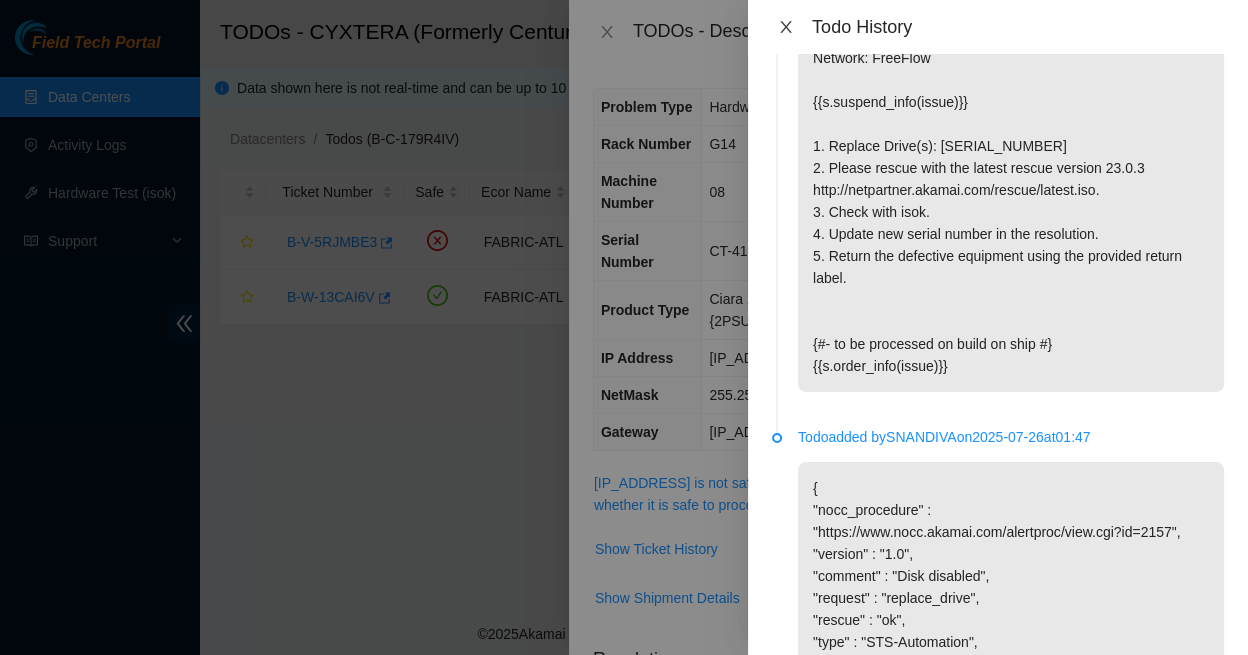 click 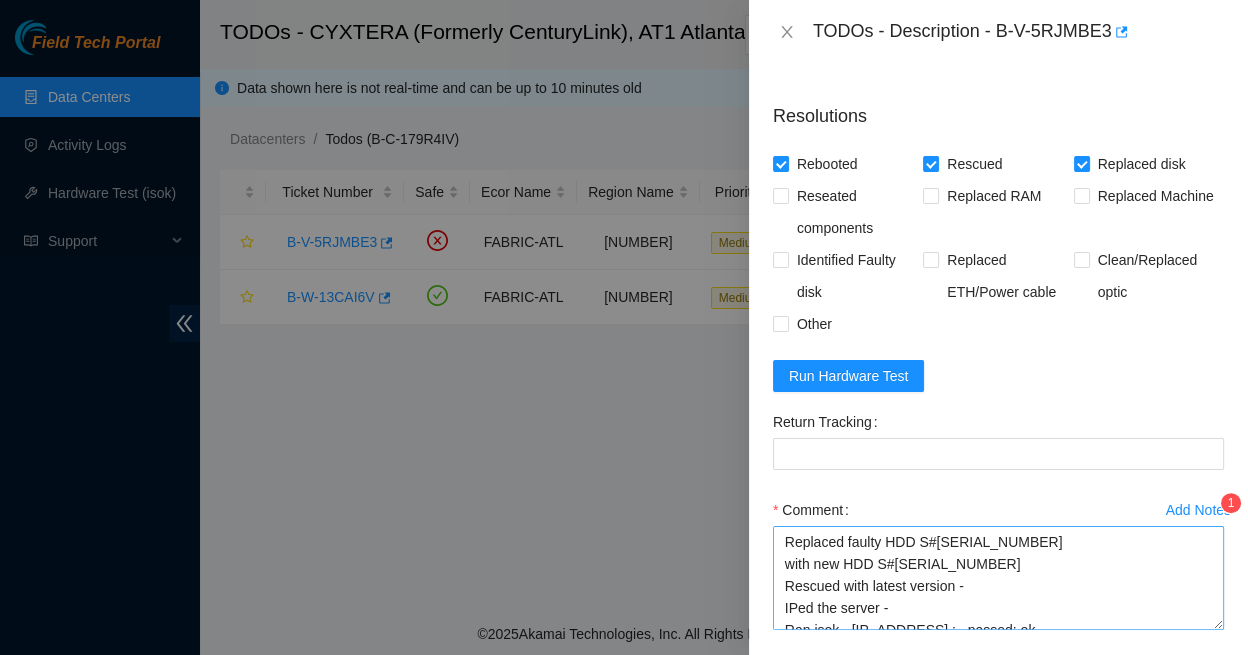 scroll, scrollTop: 542, scrollLeft: 0, axis: vertical 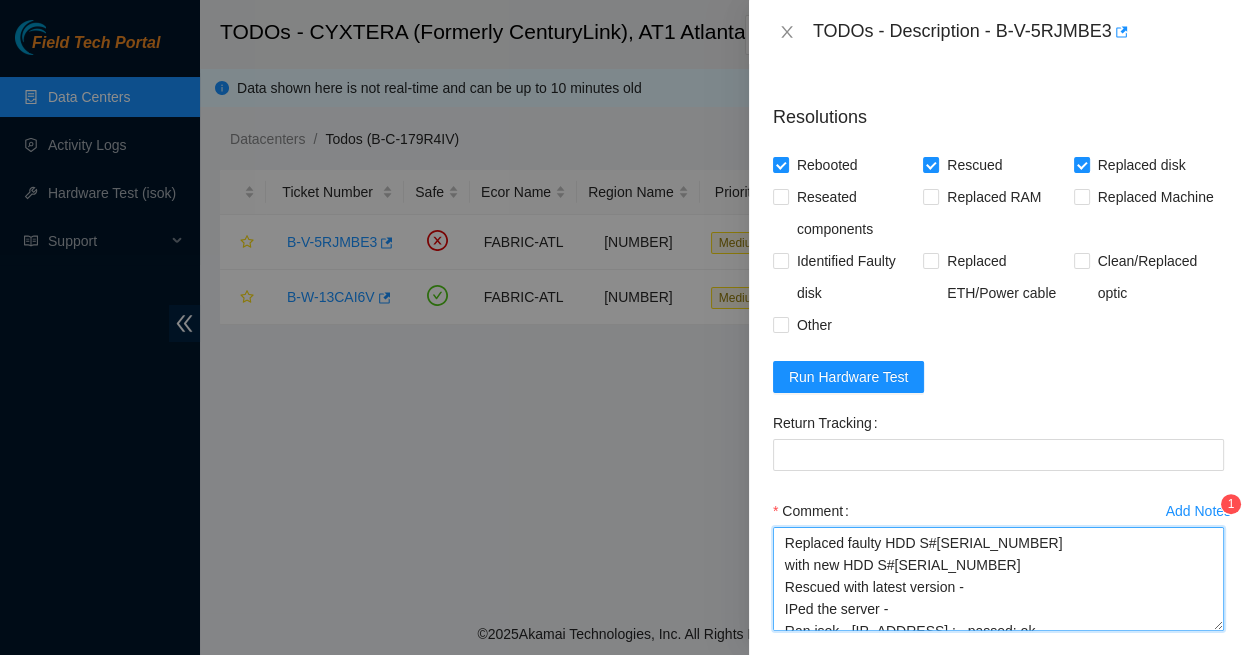click on "Replaced faulty HDD S#
with new HDD S#Y9QXKAECFJKA
Rescued with latest version -
IPed the server -
Ran isok - 23.212.96.75 :   passed: ok" at bounding box center [998, 579] 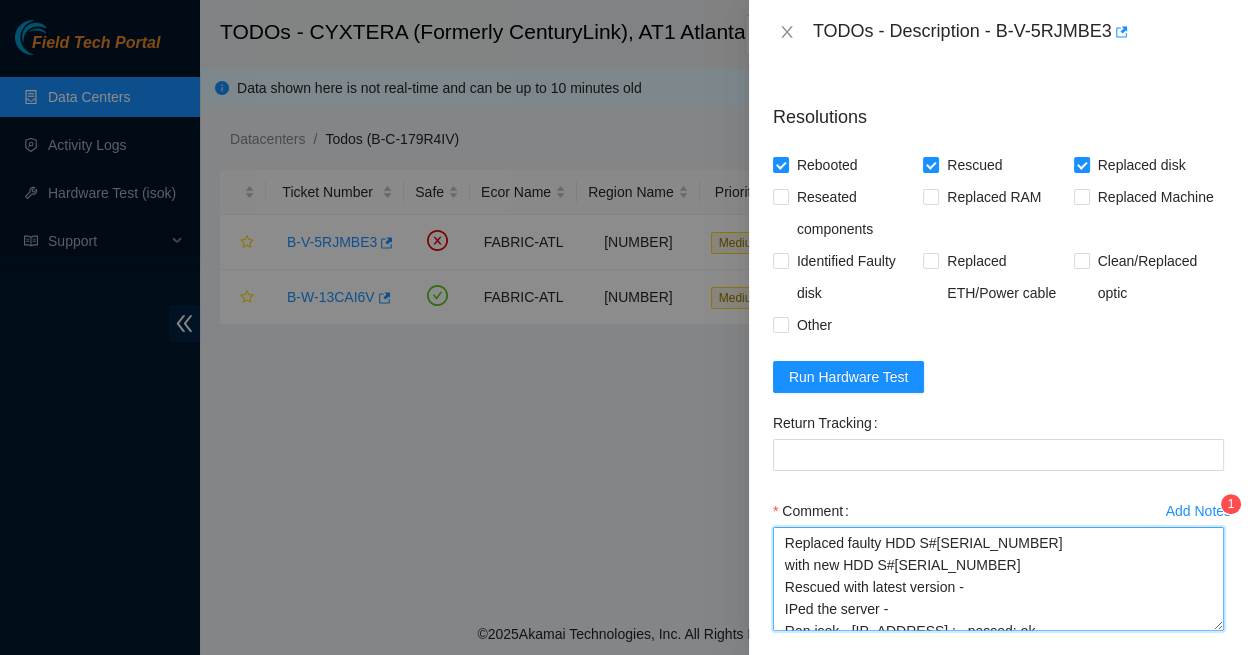 type on "Replaced faulty HDD S#ZC1A8NTV
with new HDD S#Y9QXKAECFJKA
Rescued with latest version -
IPed the server -
Ran isok - 23.212.96.75 :   passed: ok" 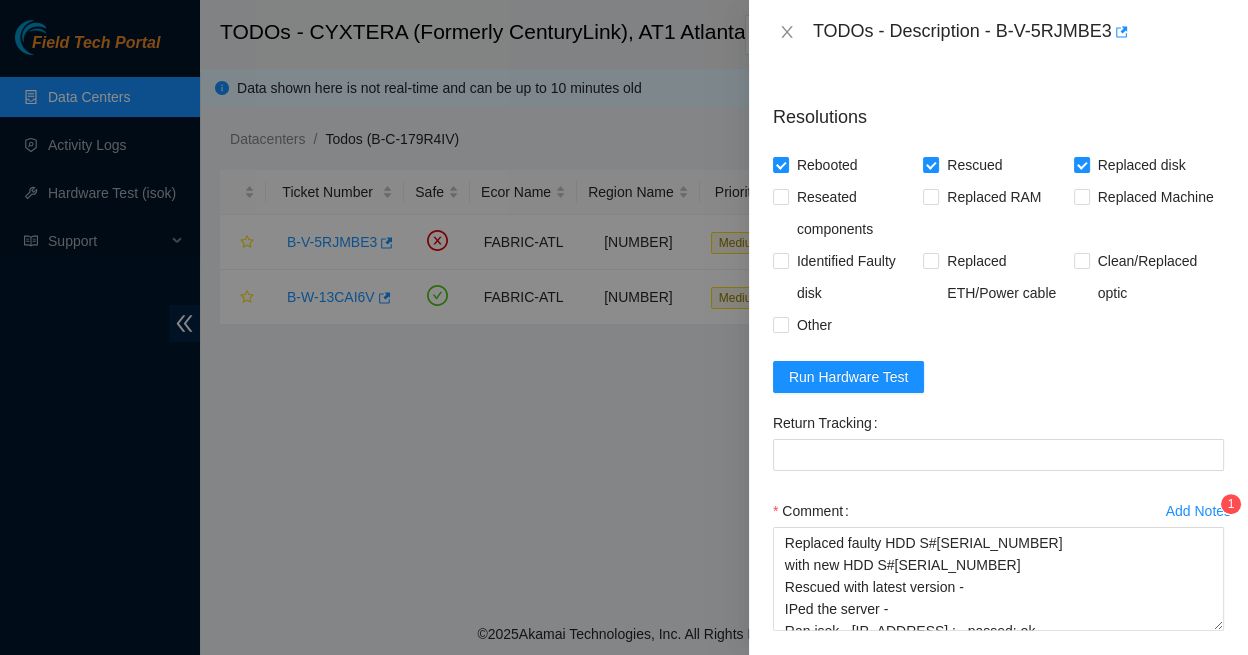 click on "Submit" at bounding box center [811, 683] 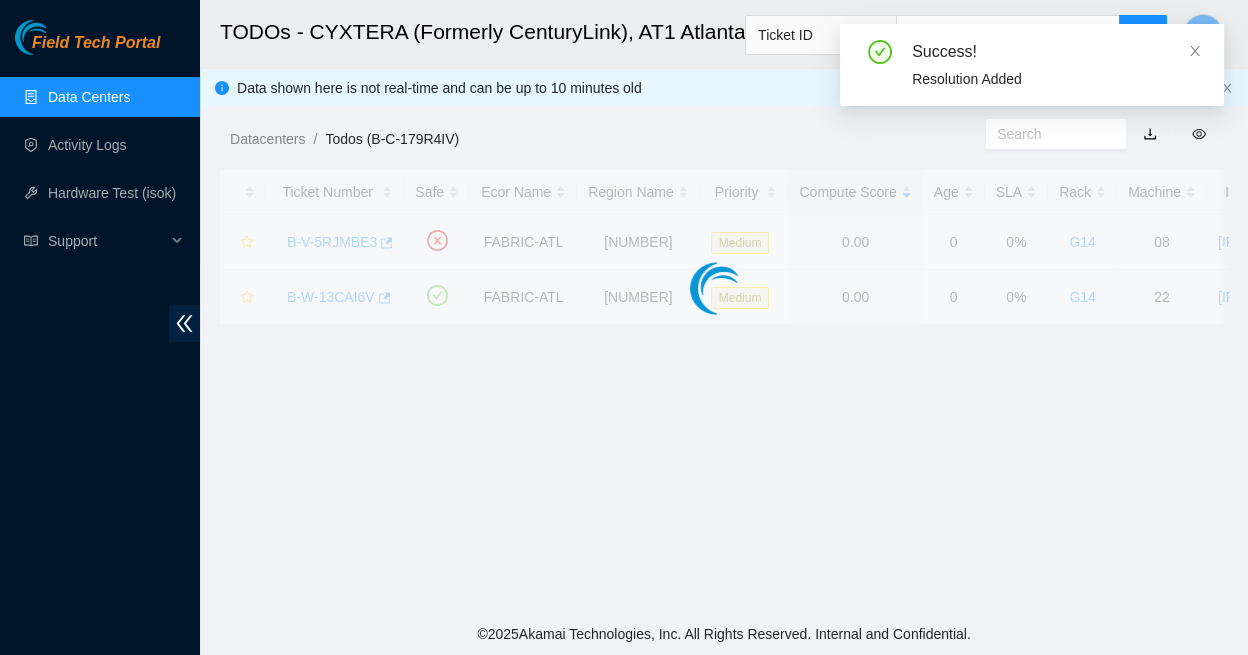 scroll, scrollTop: 378, scrollLeft: 0, axis: vertical 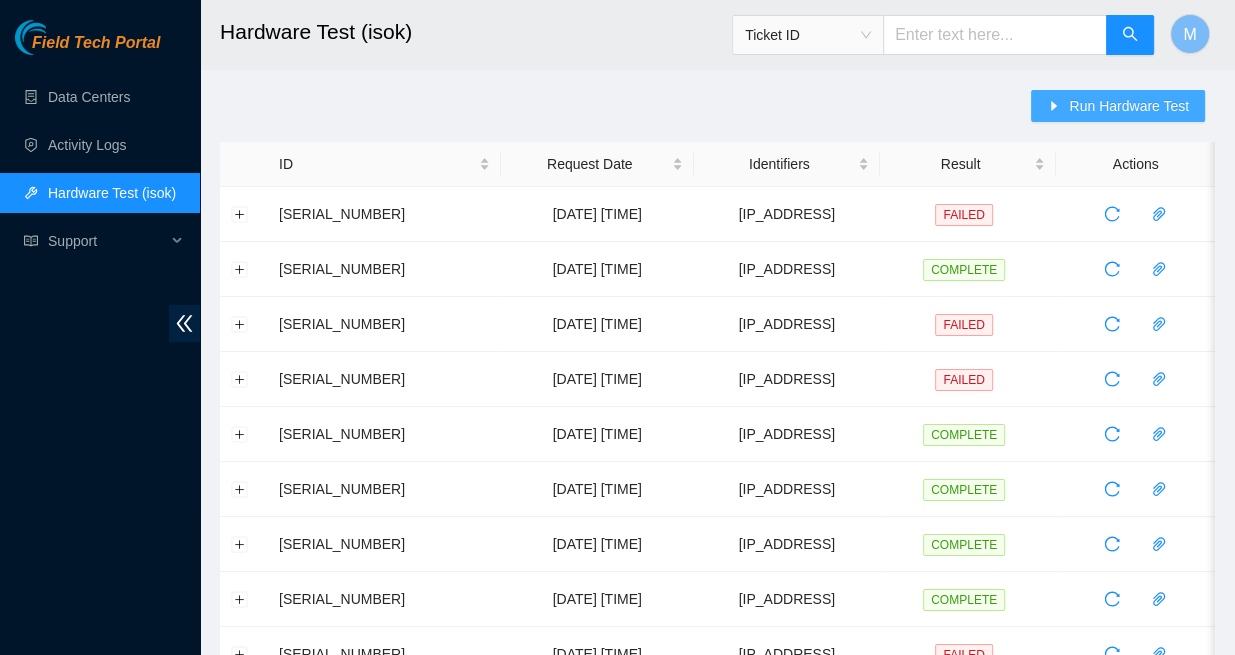 click on "Run Hardware Test" at bounding box center [1129, 106] 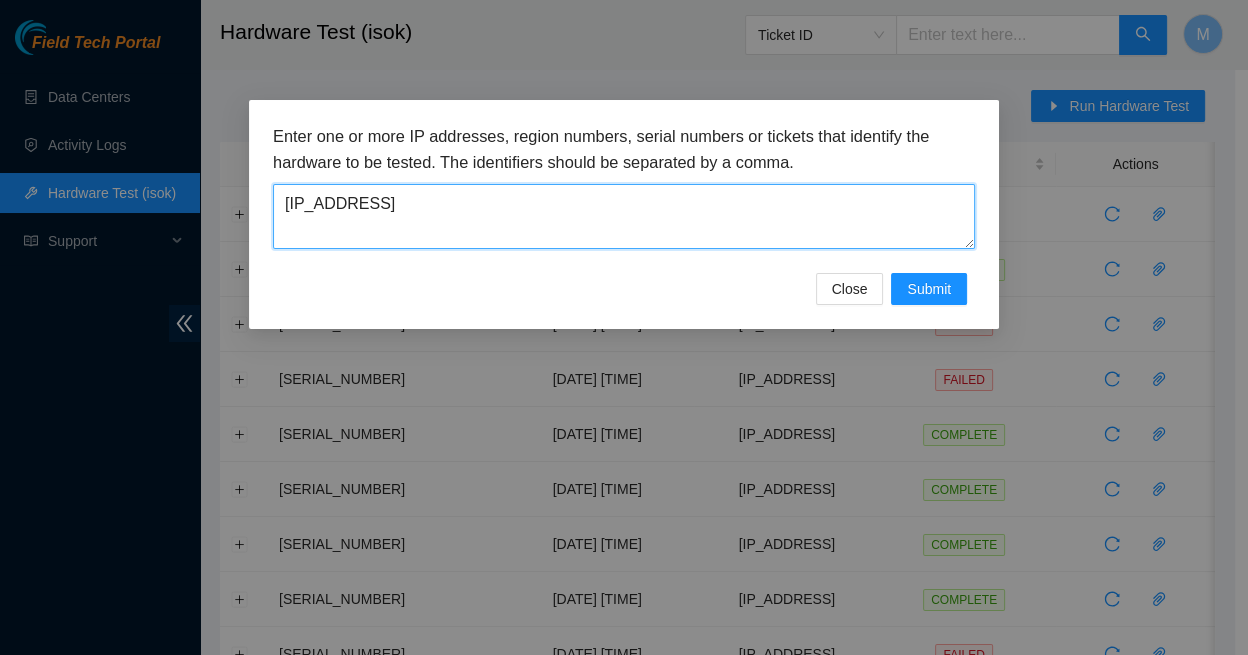 drag, startPoint x: 382, startPoint y: 198, endPoint x: 275, endPoint y: 189, distance: 107.37784 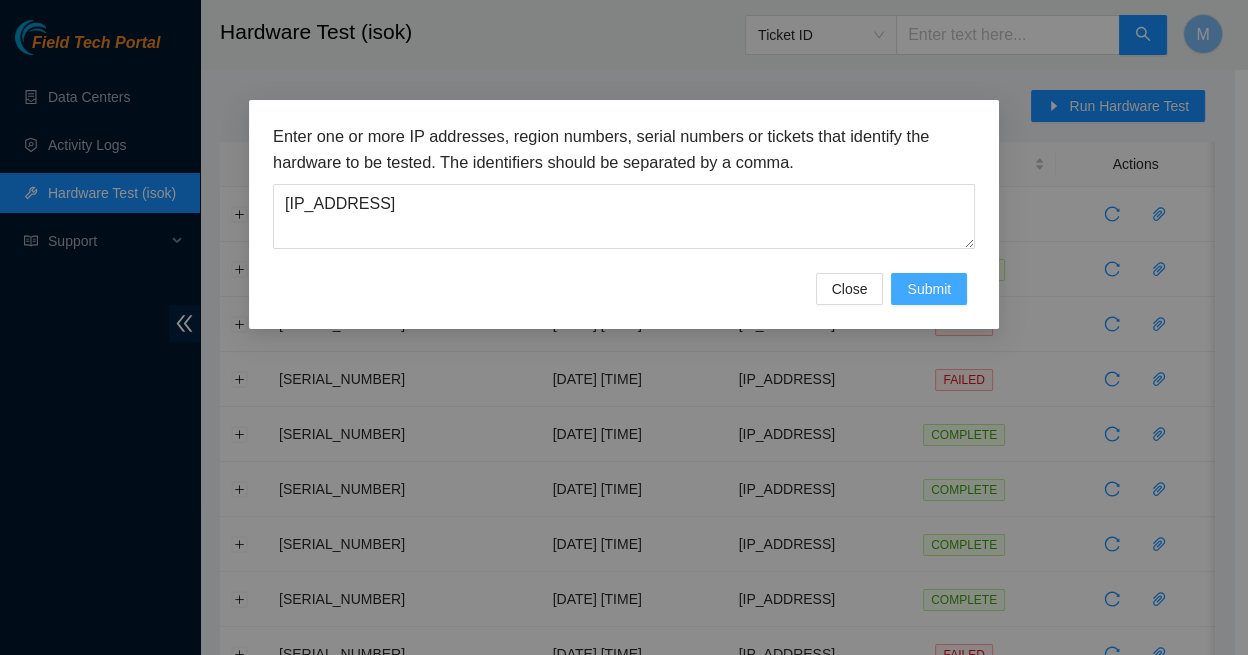 click on "Submit" at bounding box center [929, 289] 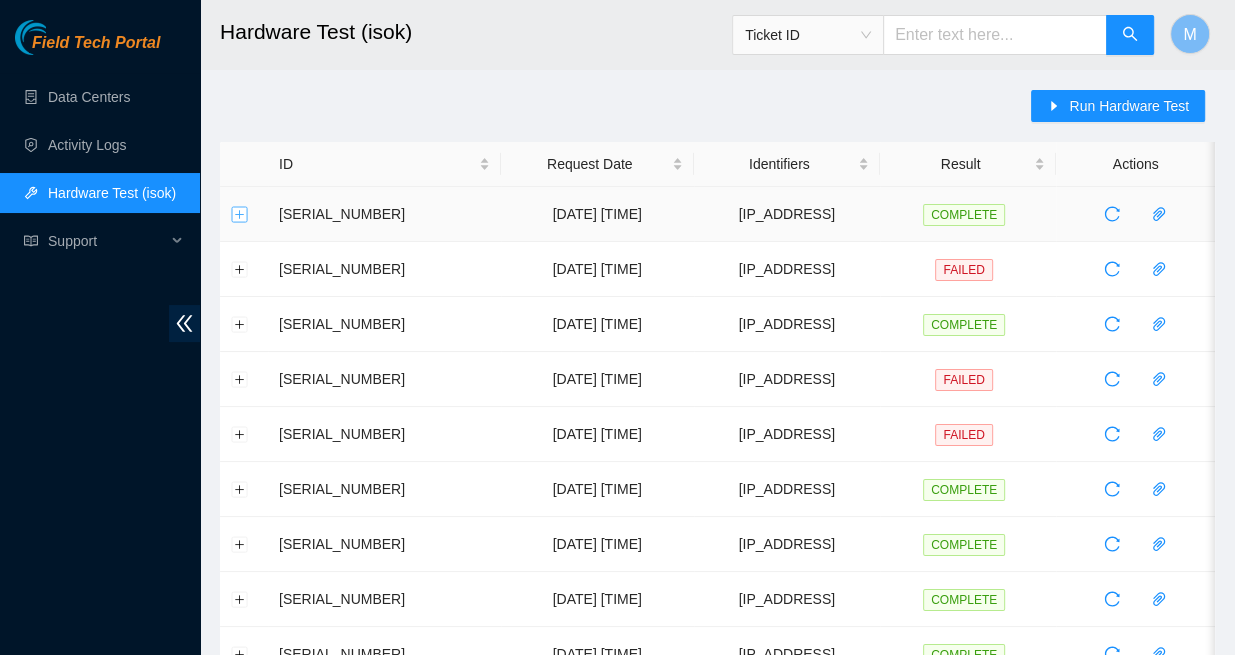 click at bounding box center [240, 214] 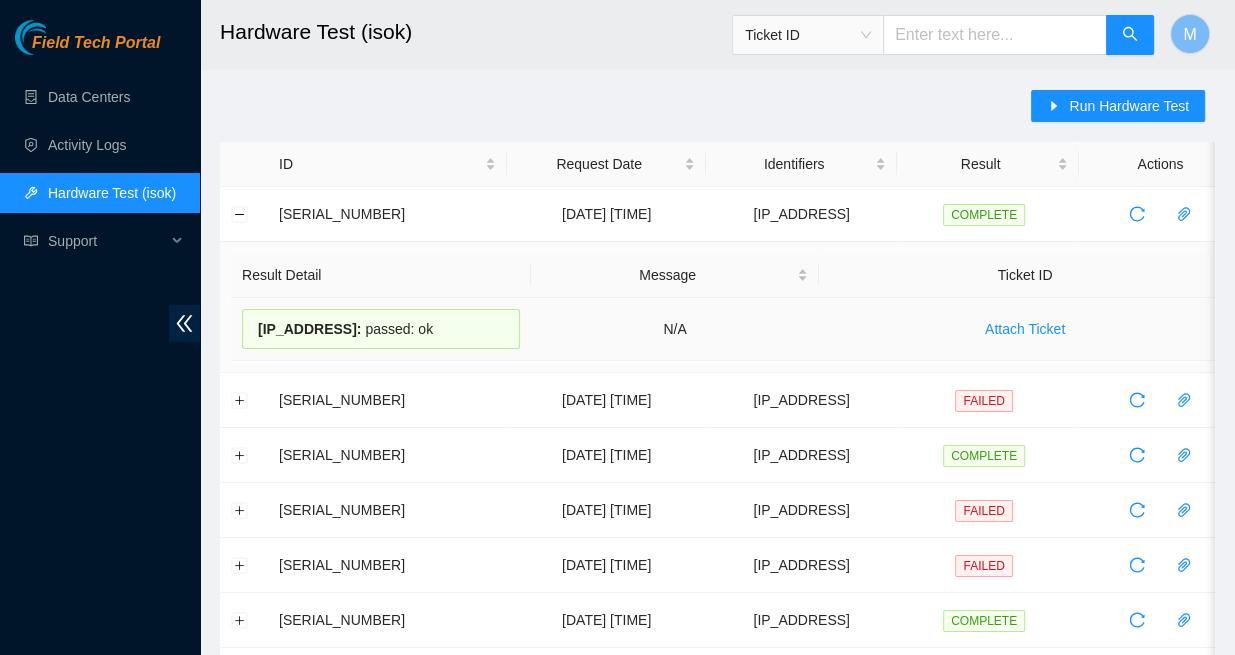 drag, startPoint x: 418, startPoint y: 317, endPoint x: 256, endPoint y: 308, distance: 162.2498 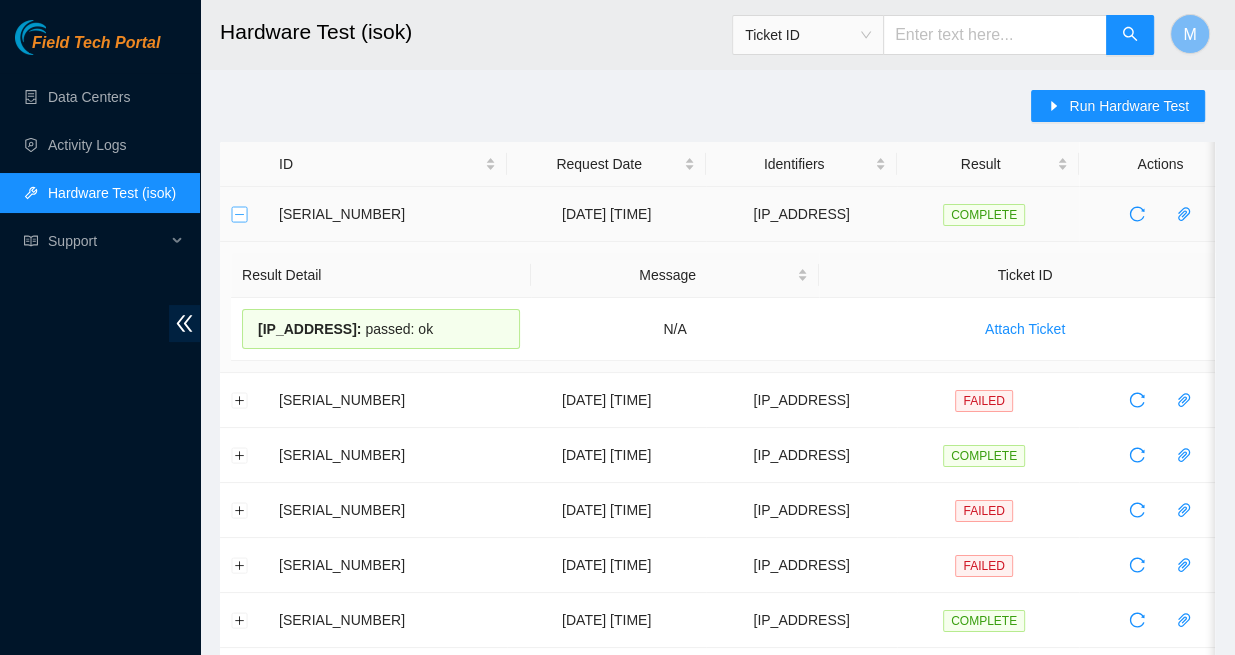 click at bounding box center [240, 214] 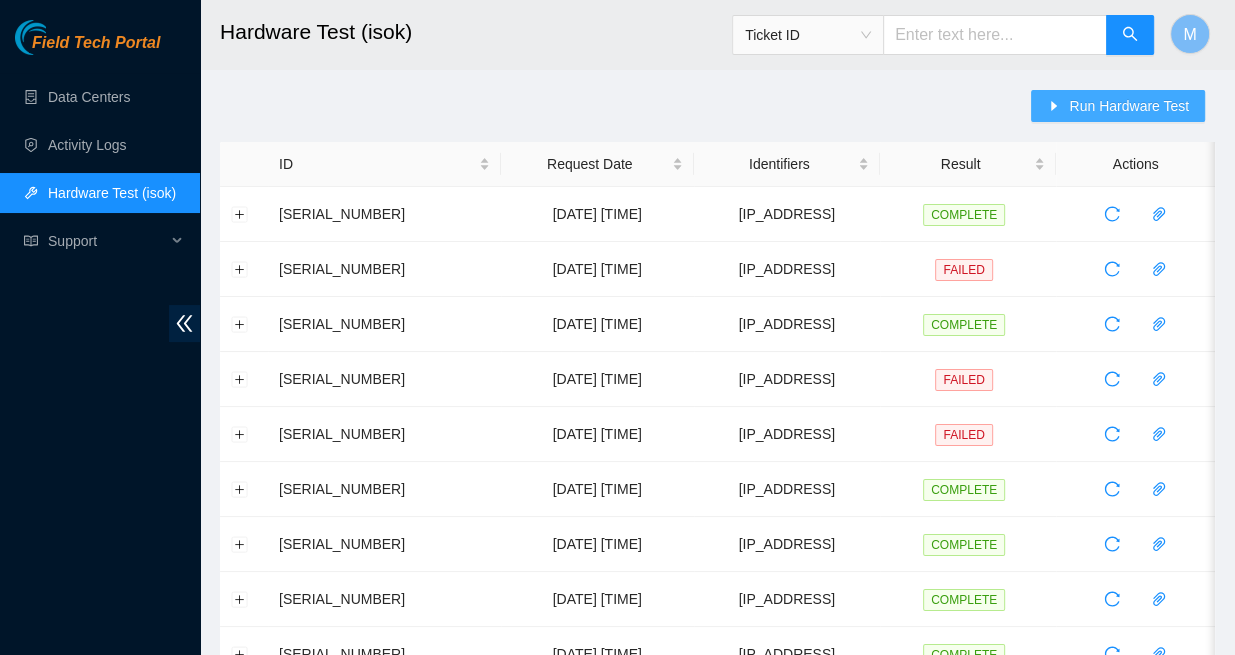 click on "Run Hardware Test" at bounding box center (1129, 106) 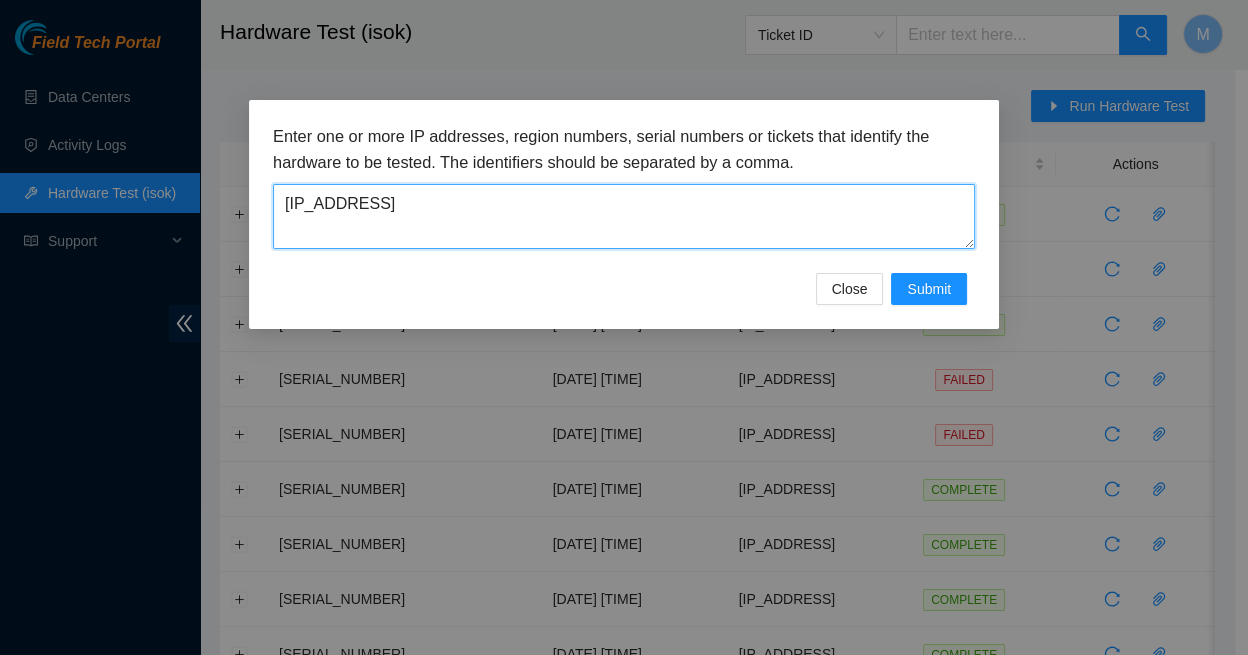 drag, startPoint x: 373, startPoint y: 188, endPoint x: 275, endPoint y: 194, distance: 98.1835 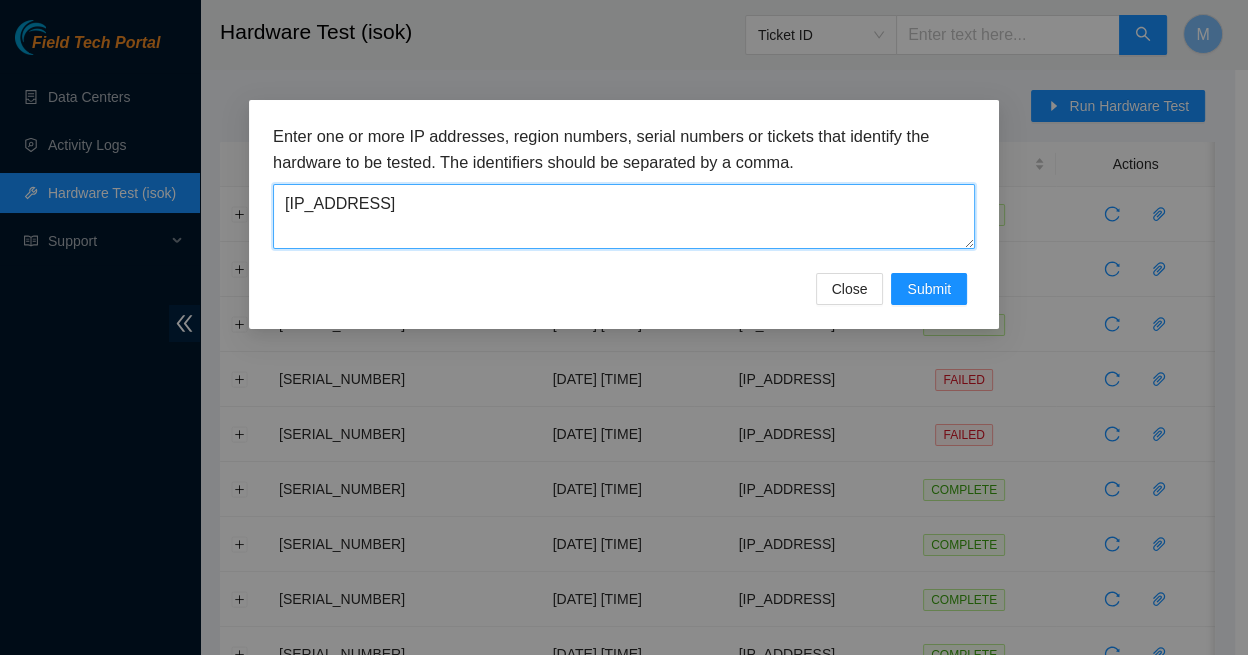 paste on "89" 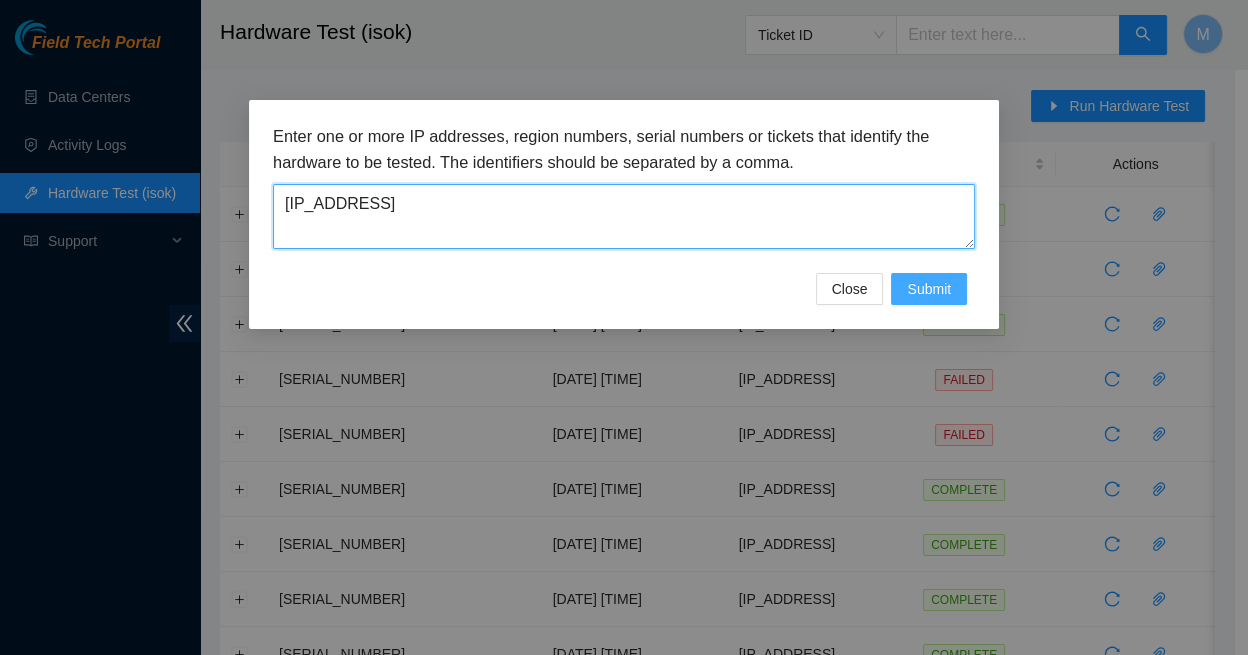 type on "23.212.96.89" 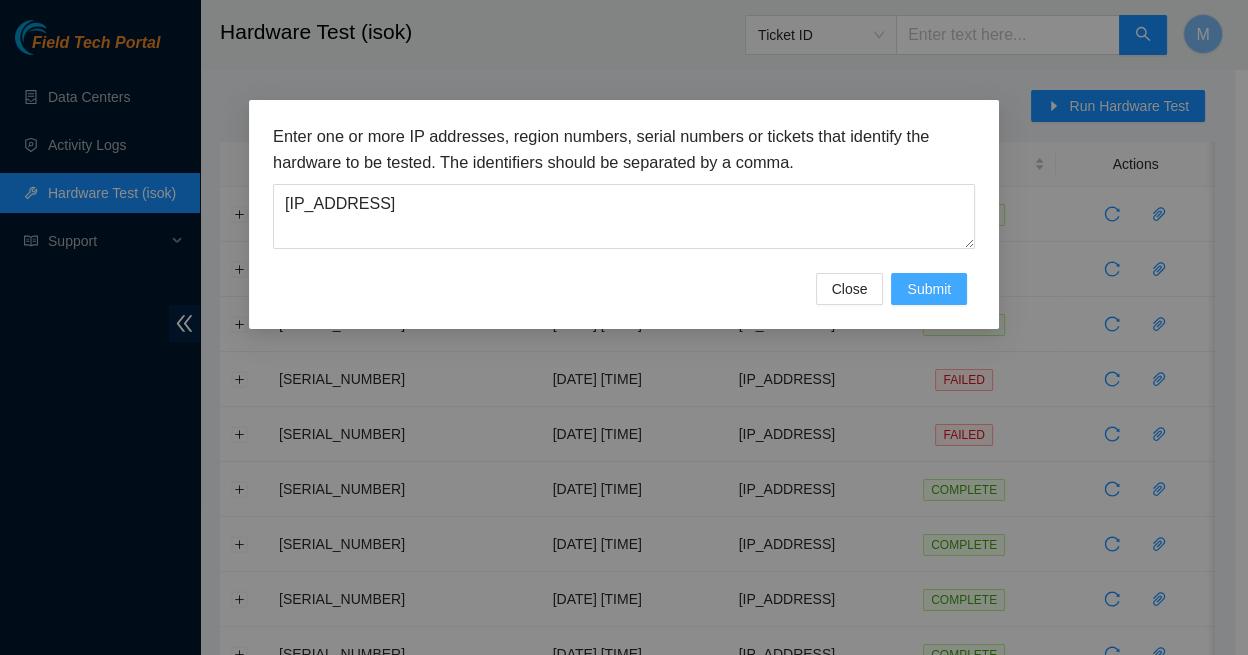 click on "Submit" at bounding box center (929, 289) 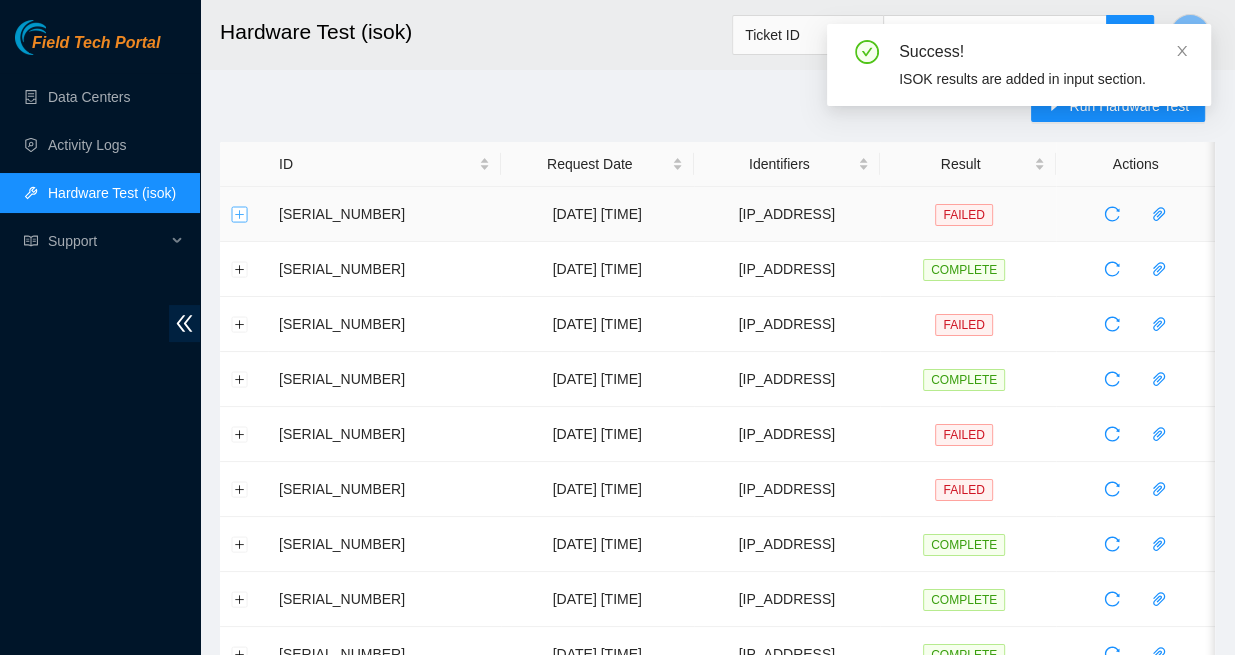 click at bounding box center (240, 214) 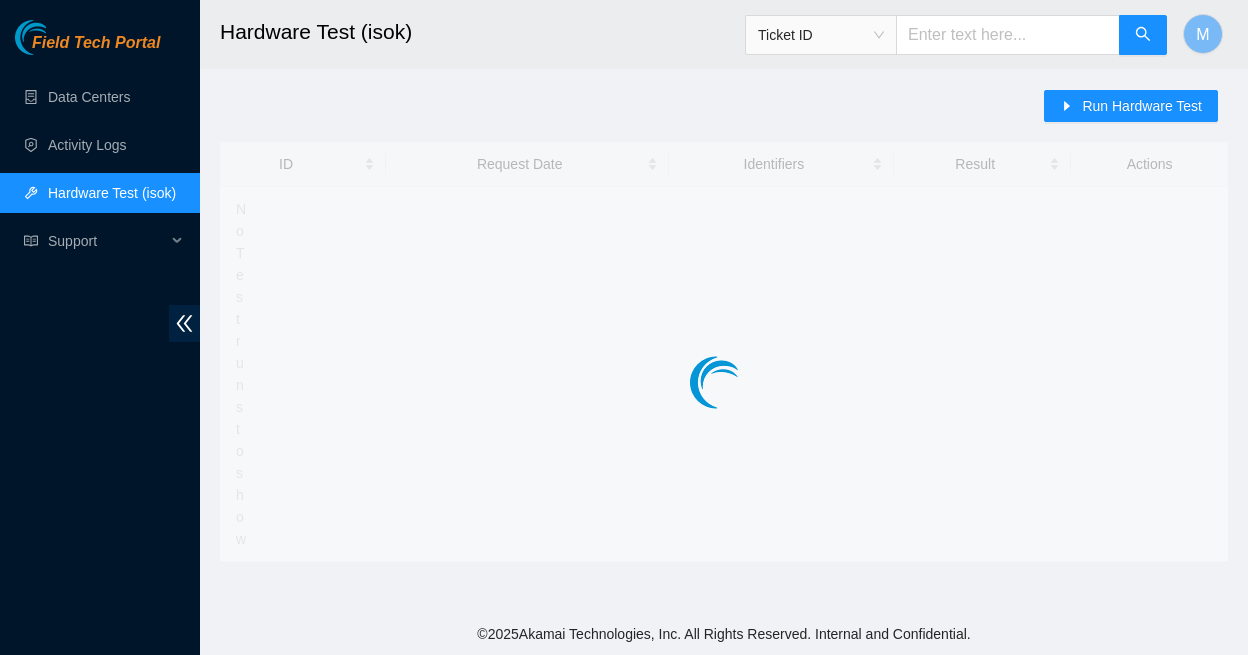 scroll, scrollTop: 0, scrollLeft: 0, axis: both 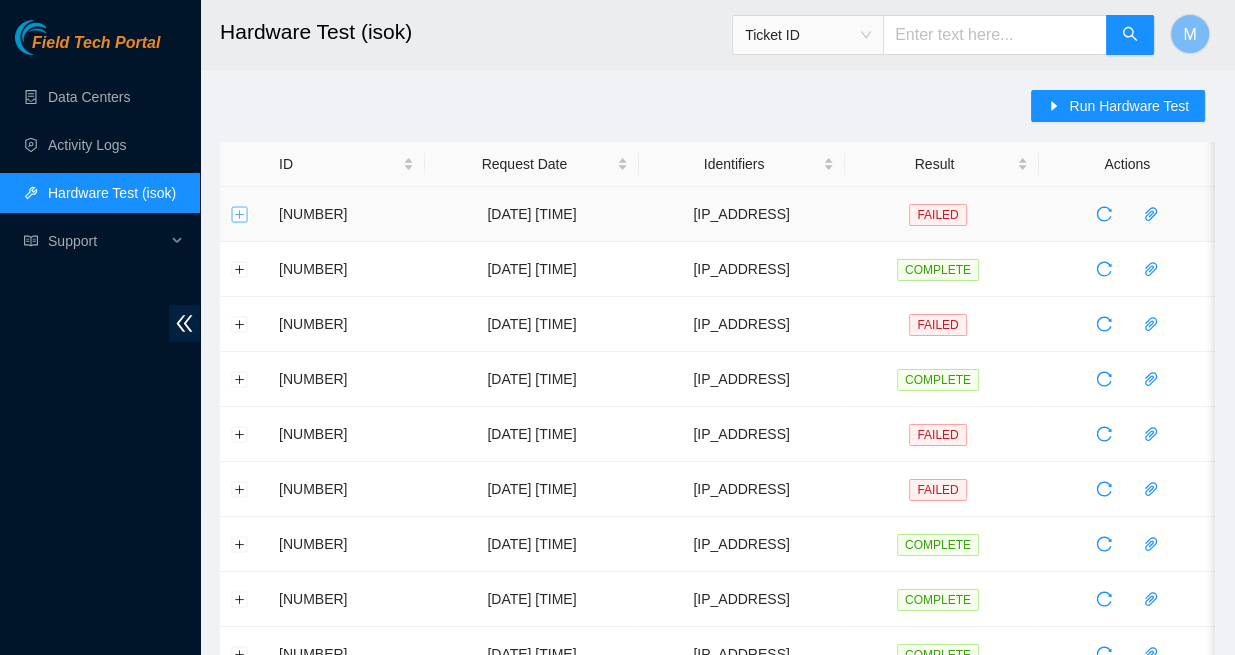 click at bounding box center (240, 214) 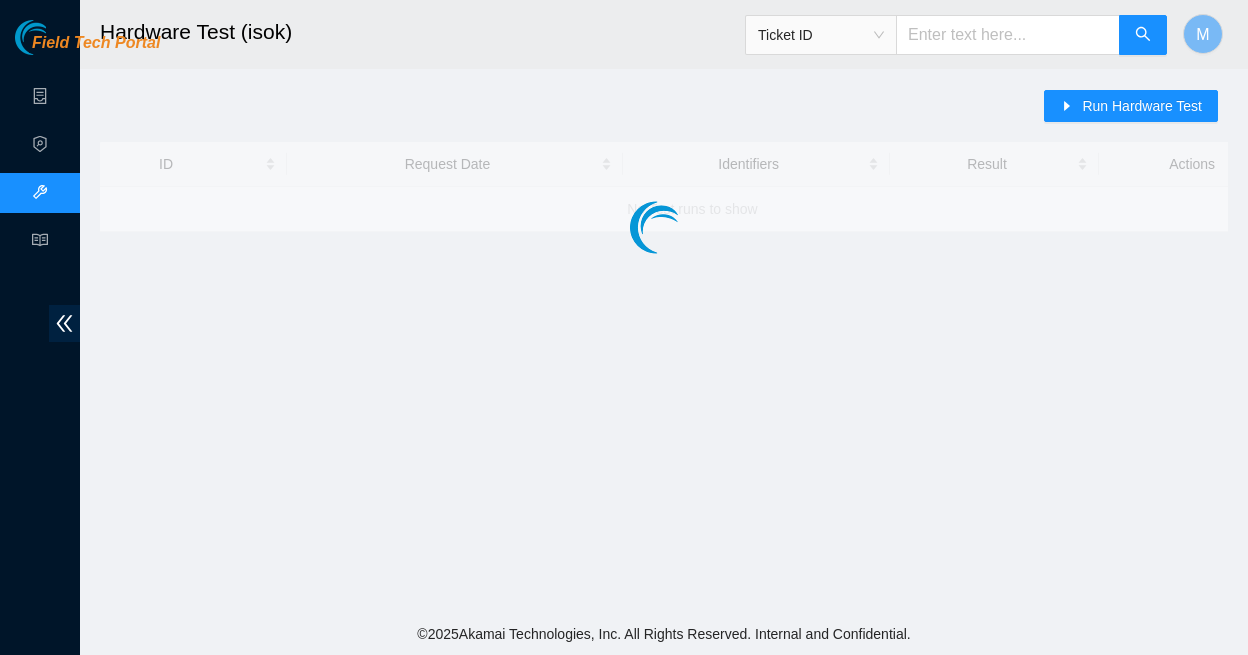 scroll, scrollTop: 0, scrollLeft: 0, axis: both 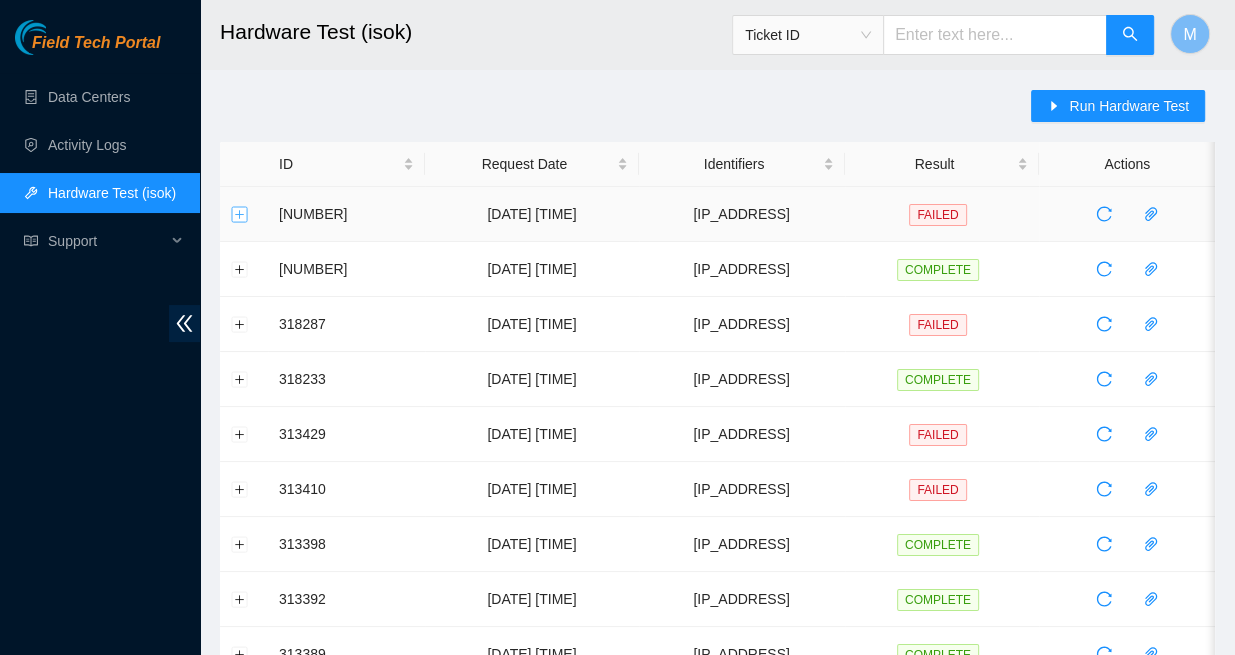 click at bounding box center (240, 214) 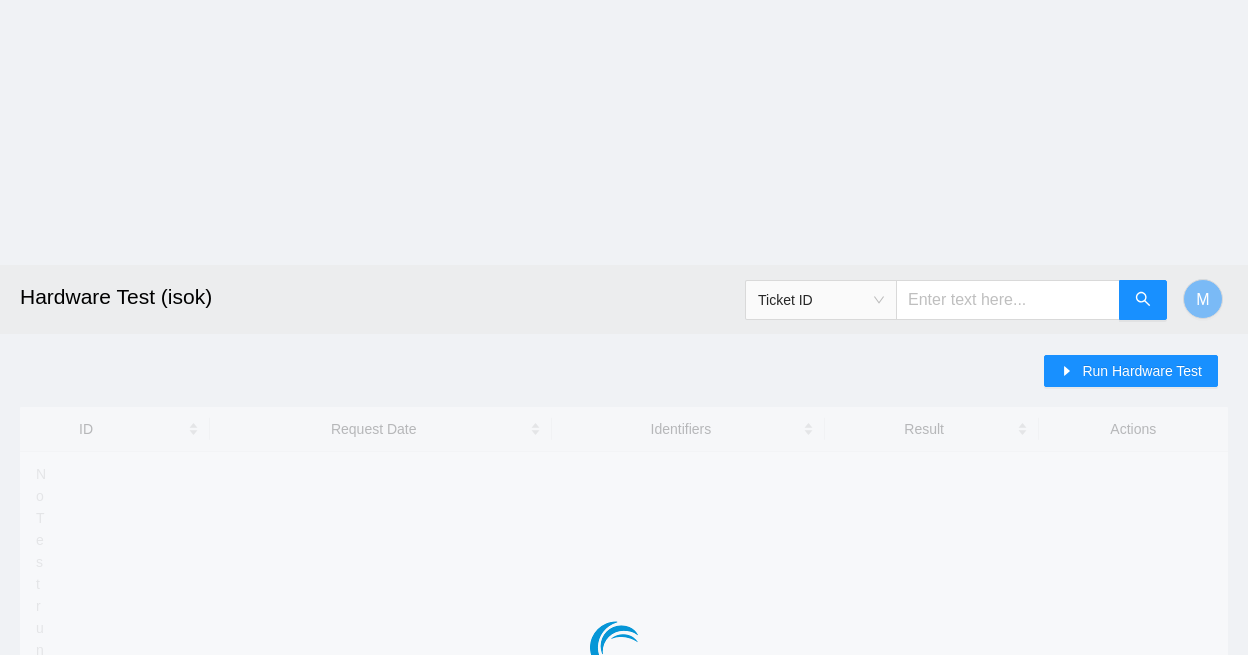 scroll, scrollTop: 0, scrollLeft: 0, axis: both 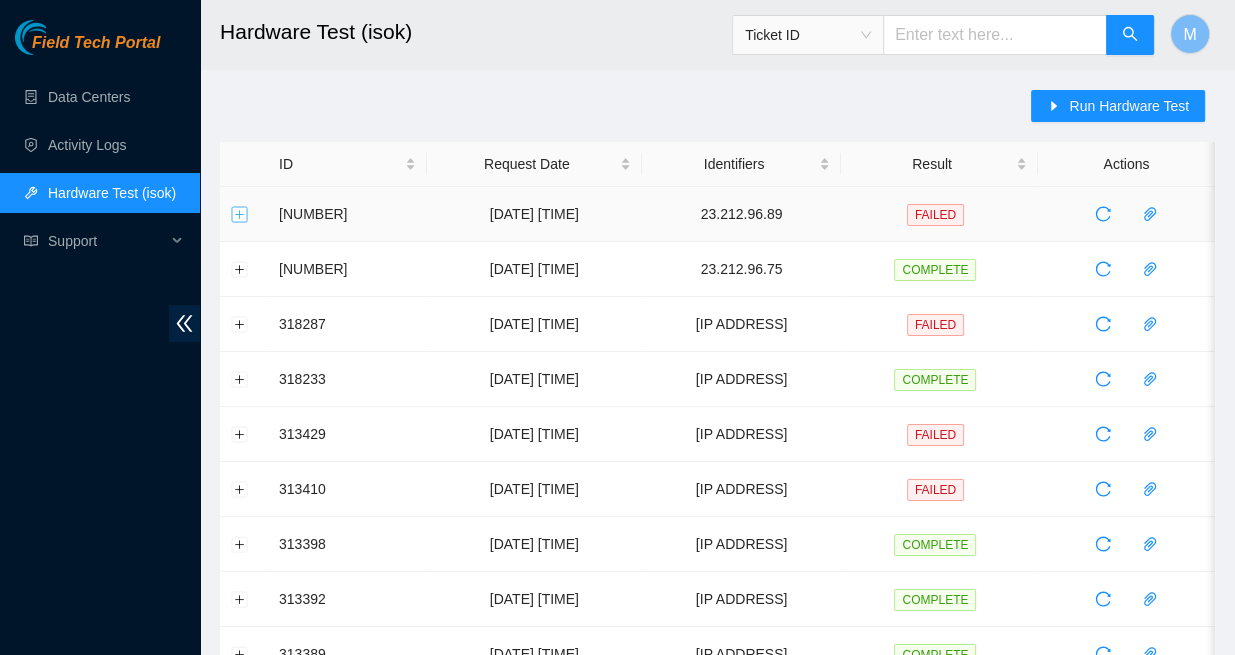 click at bounding box center [240, 214] 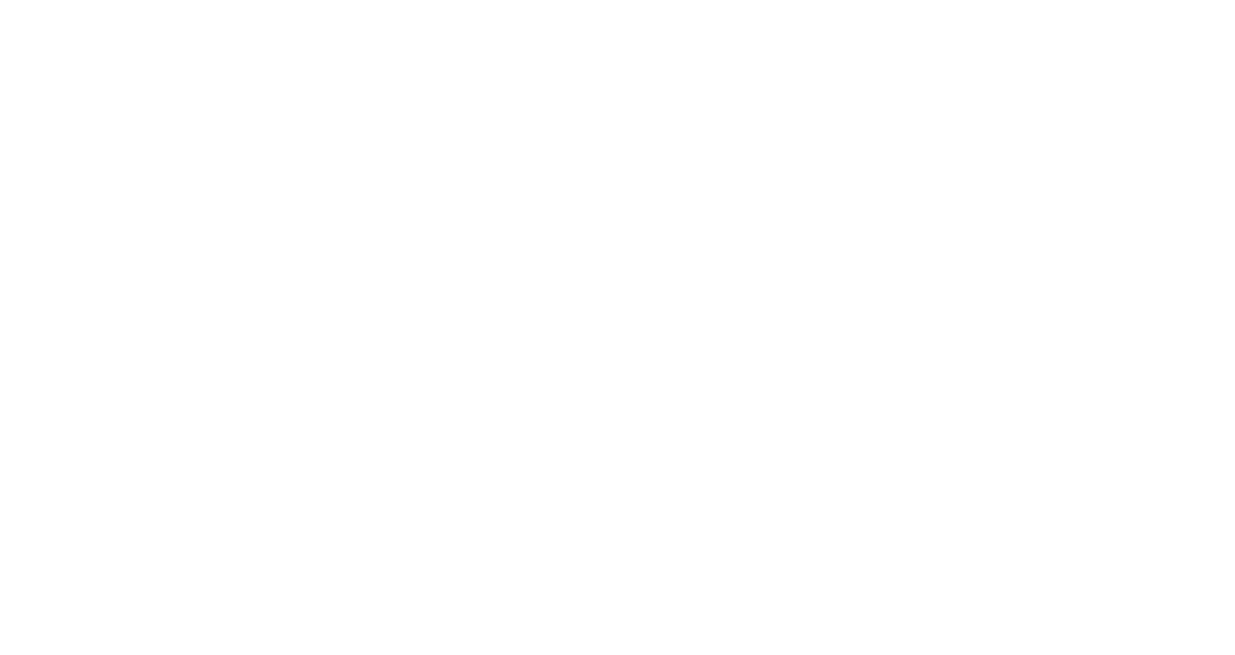 scroll, scrollTop: 0, scrollLeft: 0, axis: both 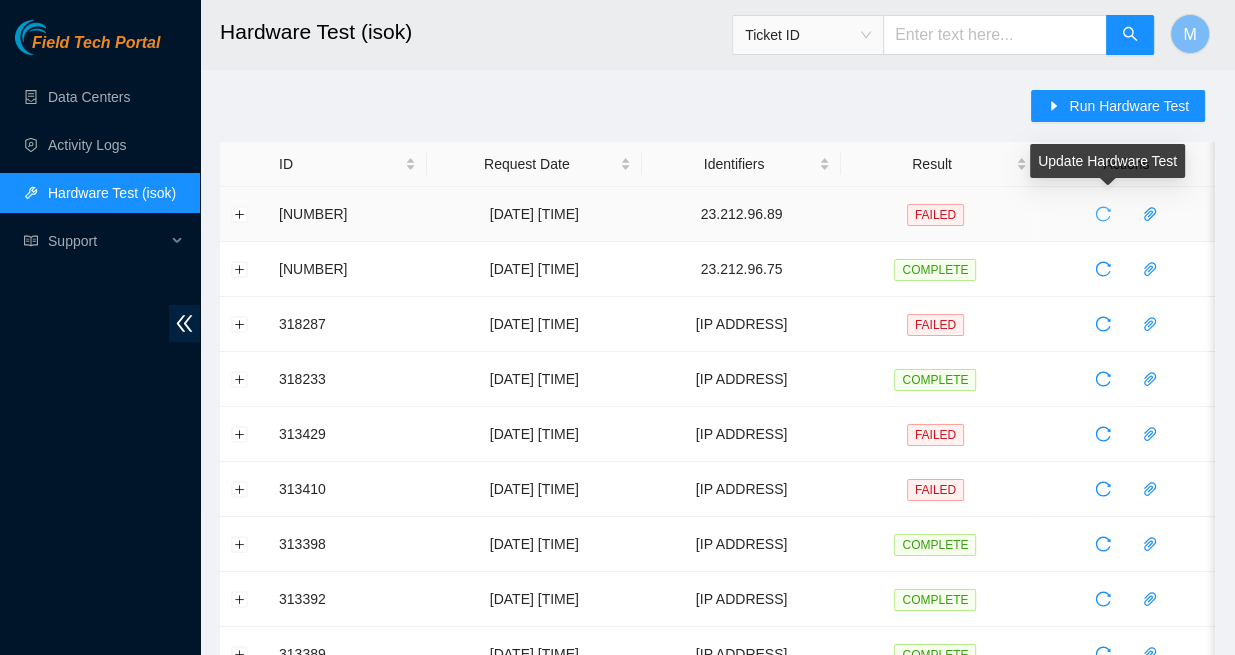 click 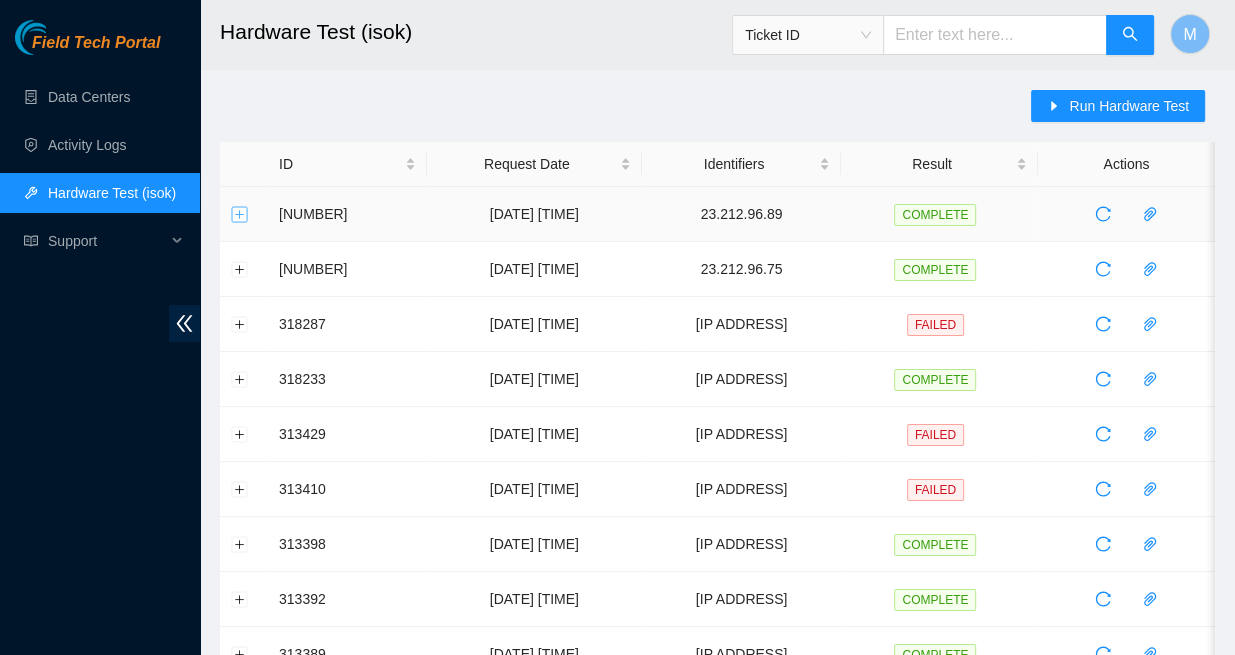 click at bounding box center [240, 214] 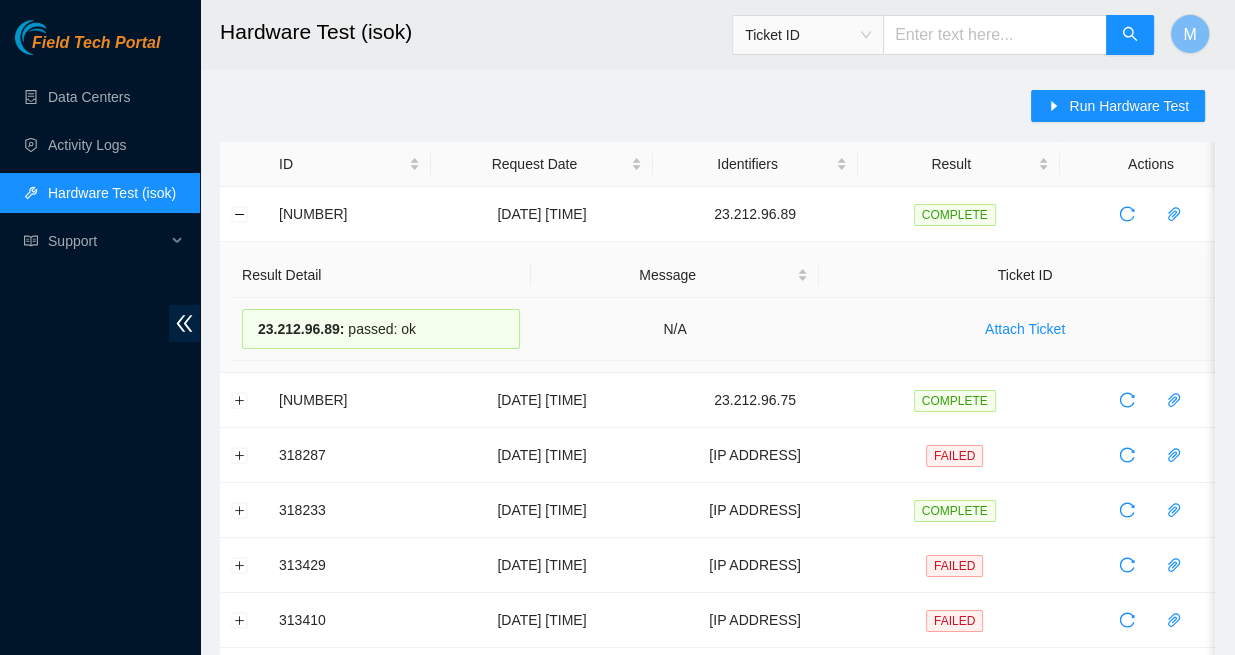 drag, startPoint x: 417, startPoint y: 318, endPoint x: 250, endPoint y: 307, distance: 167.36188 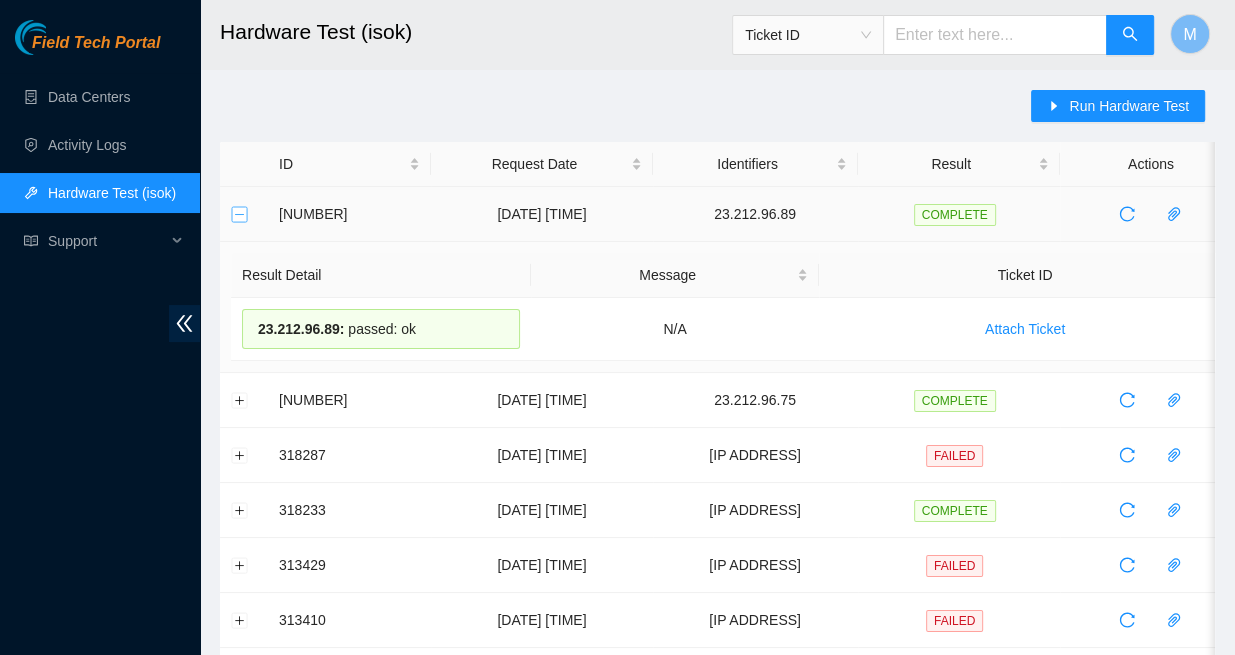 click at bounding box center [240, 214] 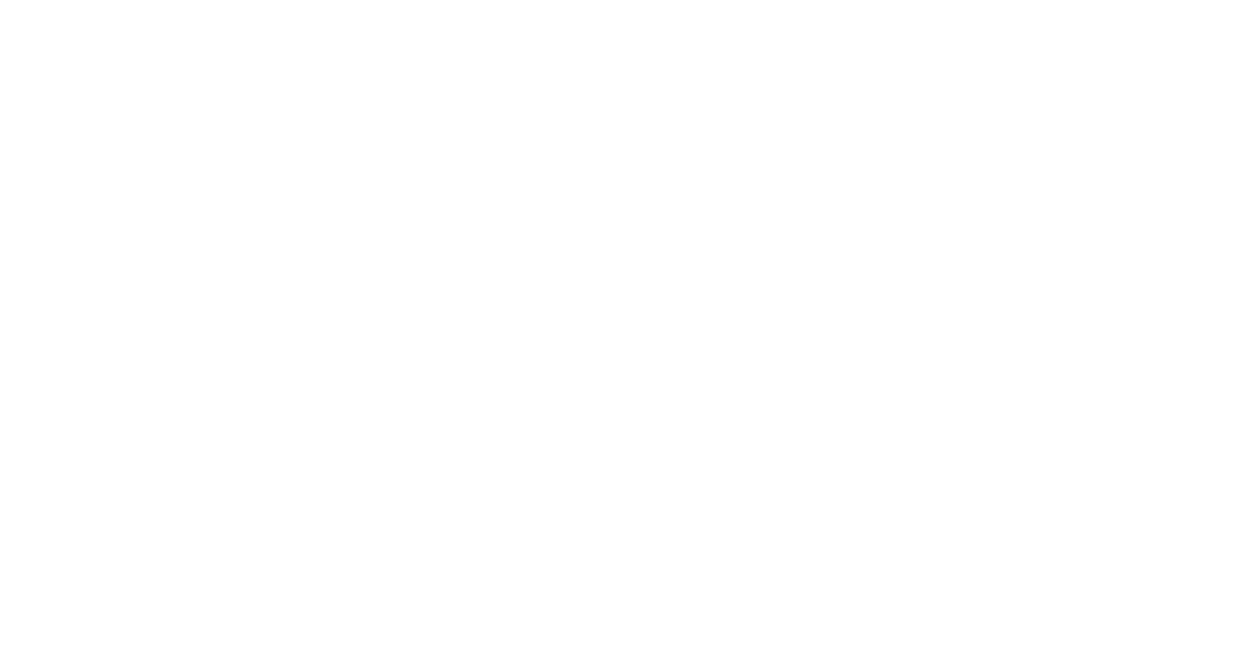 scroll, scrollTop: 0, scrollLeft: 0, axis: both 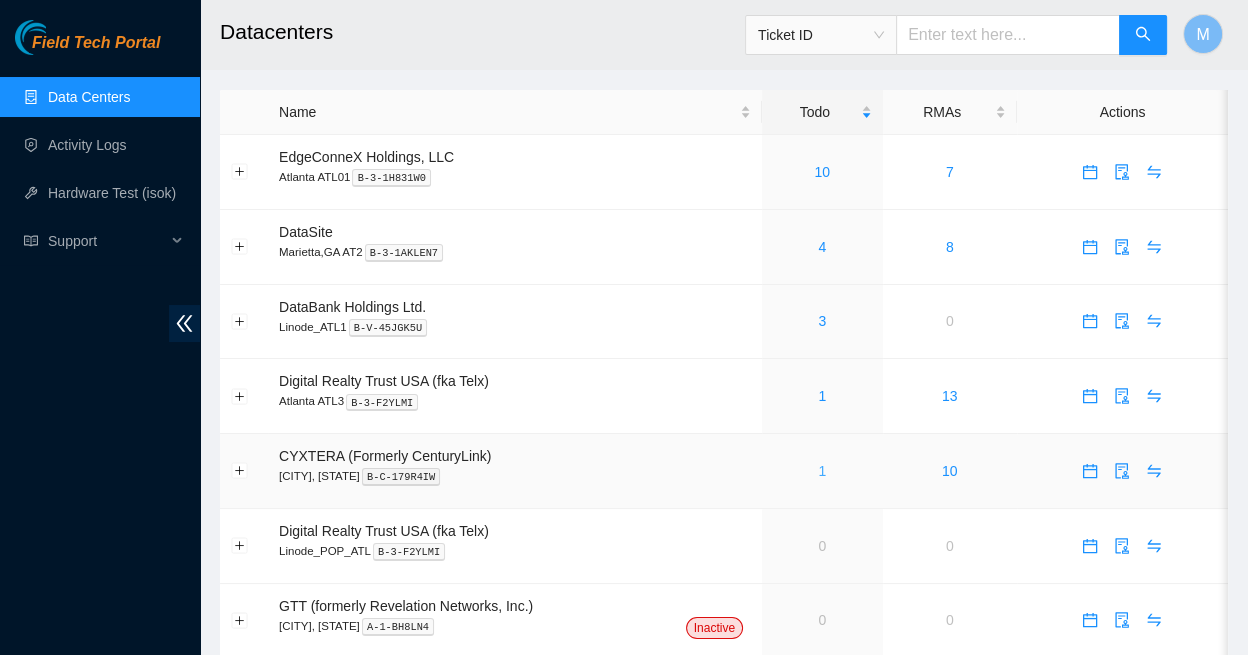 click on "1" at bounding box center (822, 471) 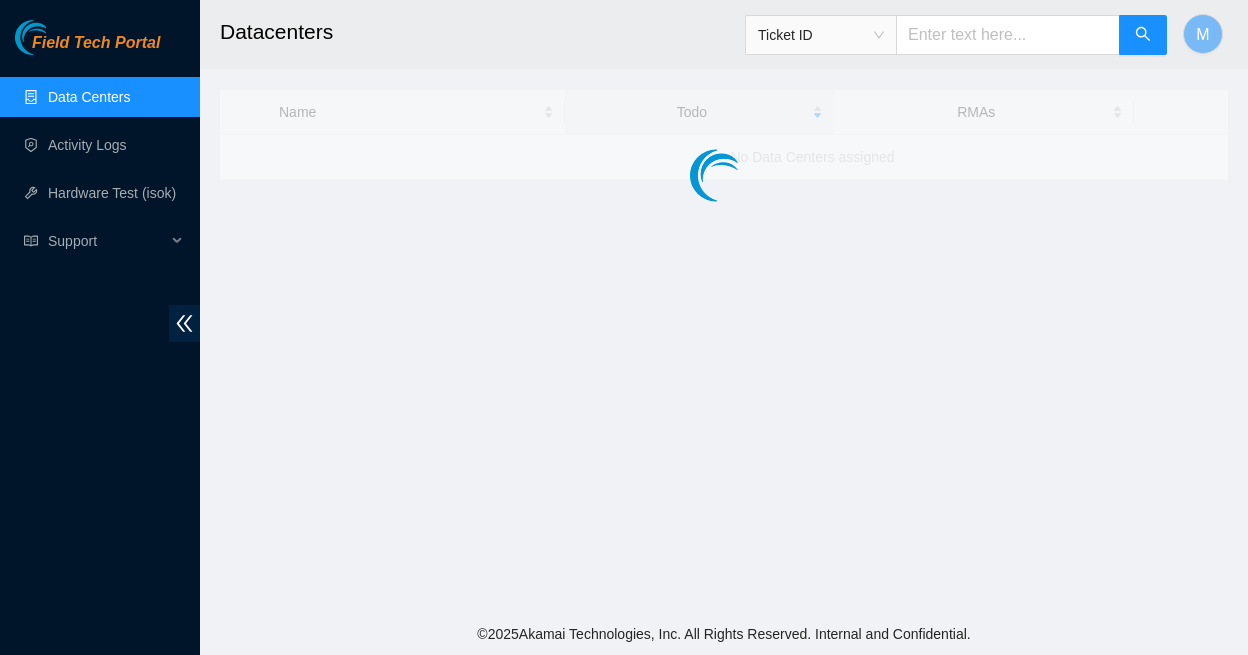 scroll, scrollTop: 0, scrollLeft: 0, axis: both 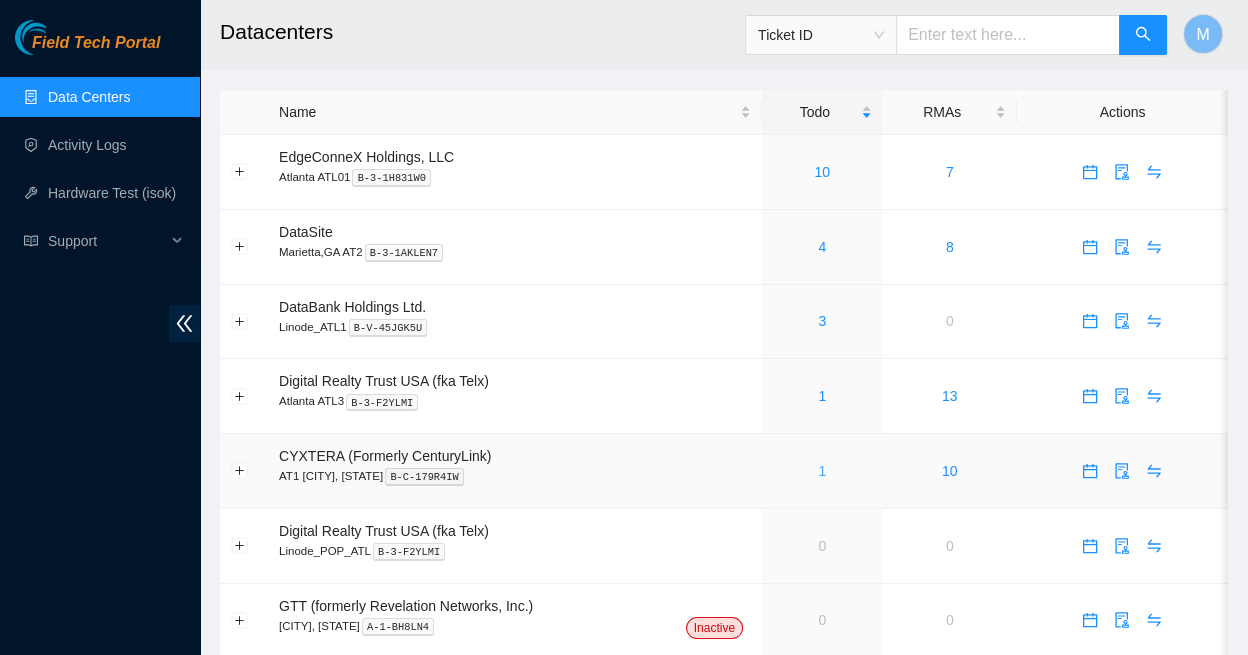 click on "1" at bounding box center [822, 471] 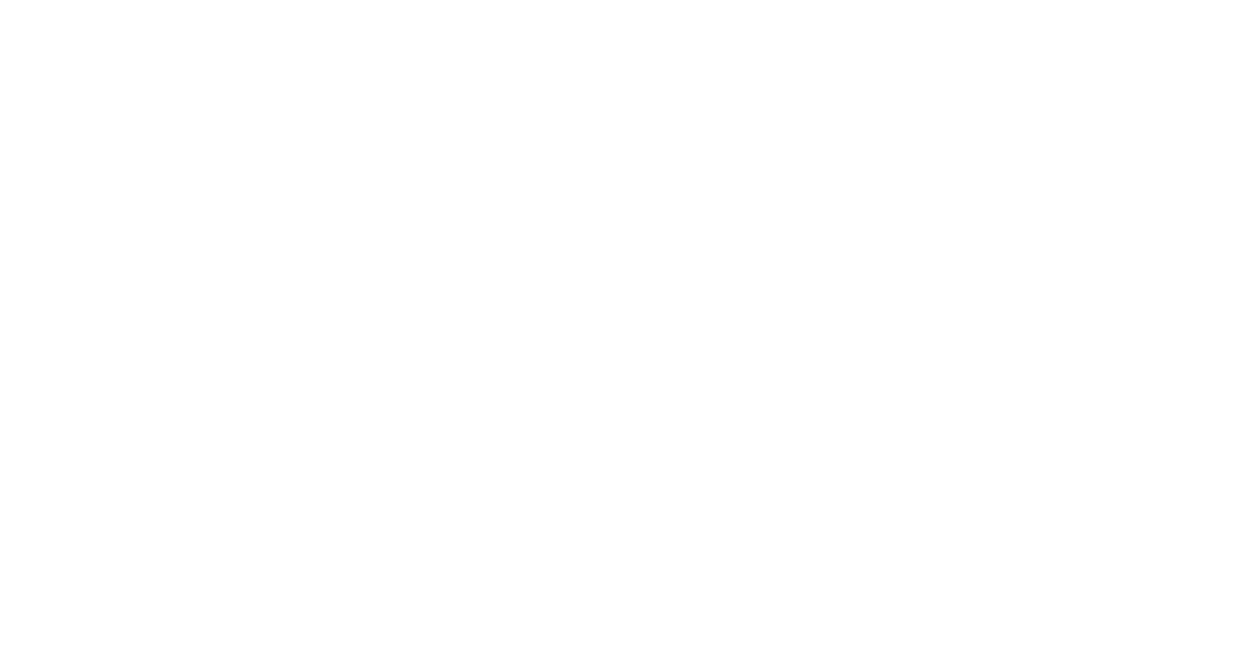 scroll, scrollTop: 0, scrollLeft: 0, axis: both 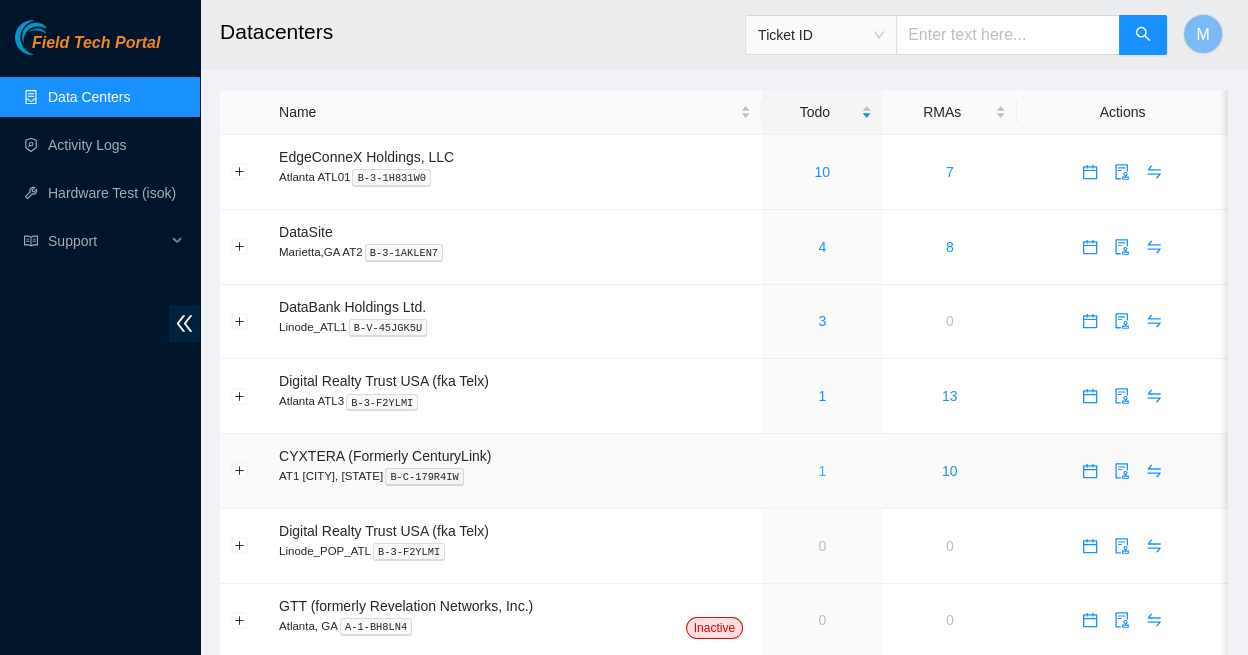 click on "1" at bounding box center [822, 471] 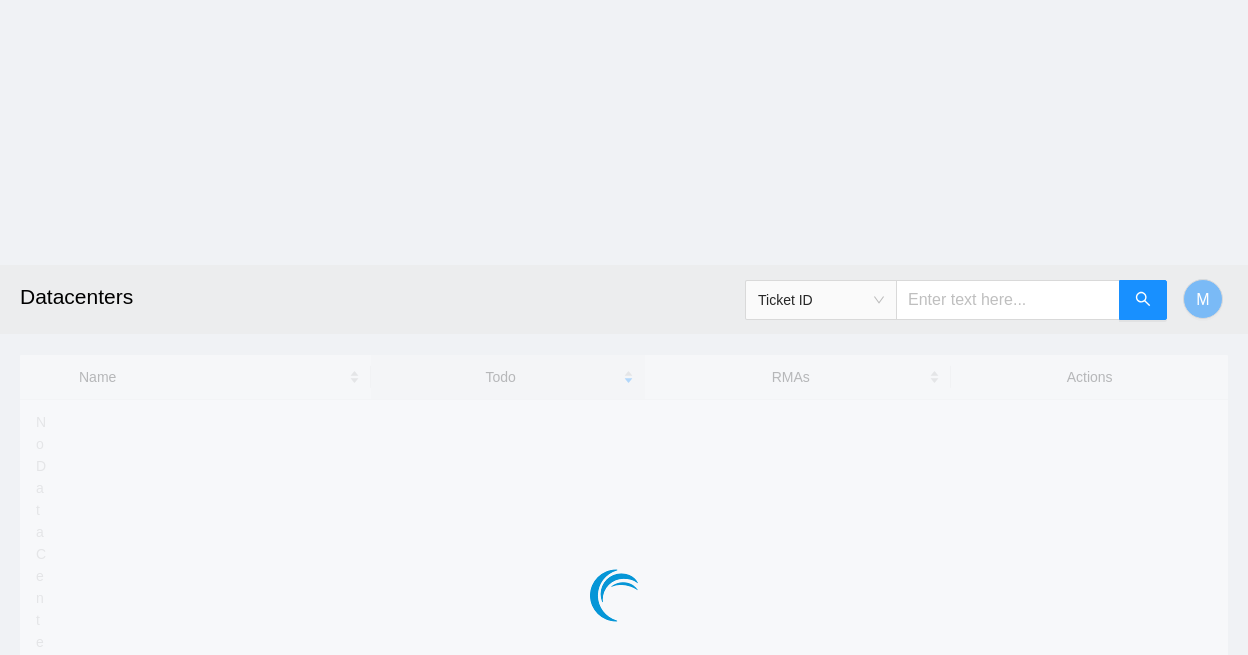 scroll, scrollTop: 0, scrollLeft: 0, axis: both 